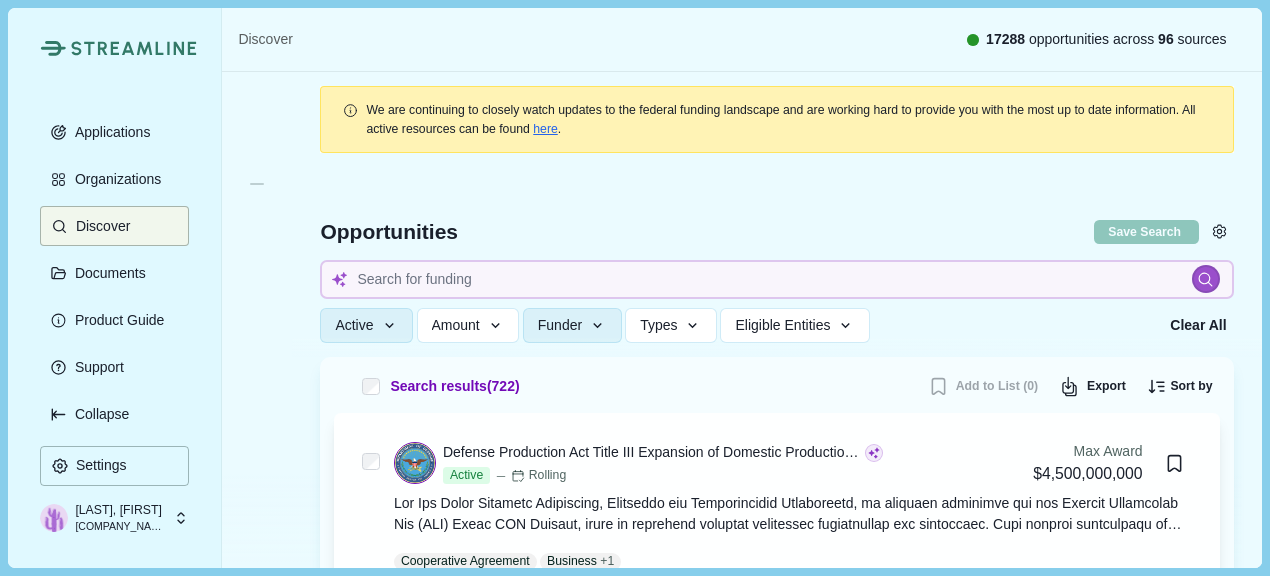 scroll, scrollTop: 0, scrollLeft: 0, axis: both 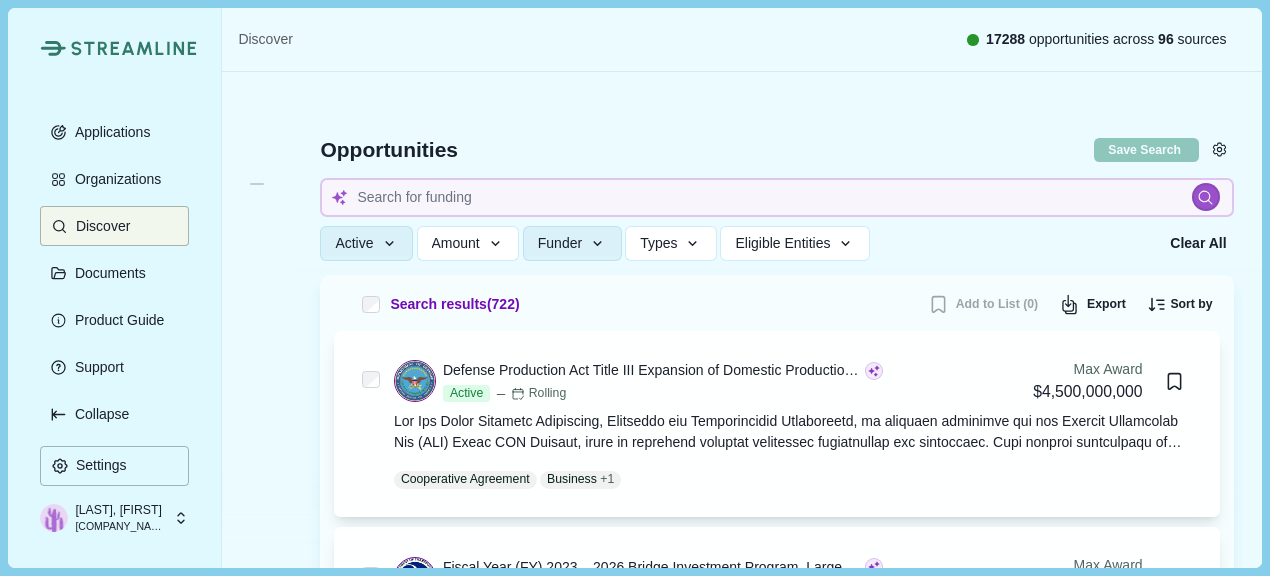 type 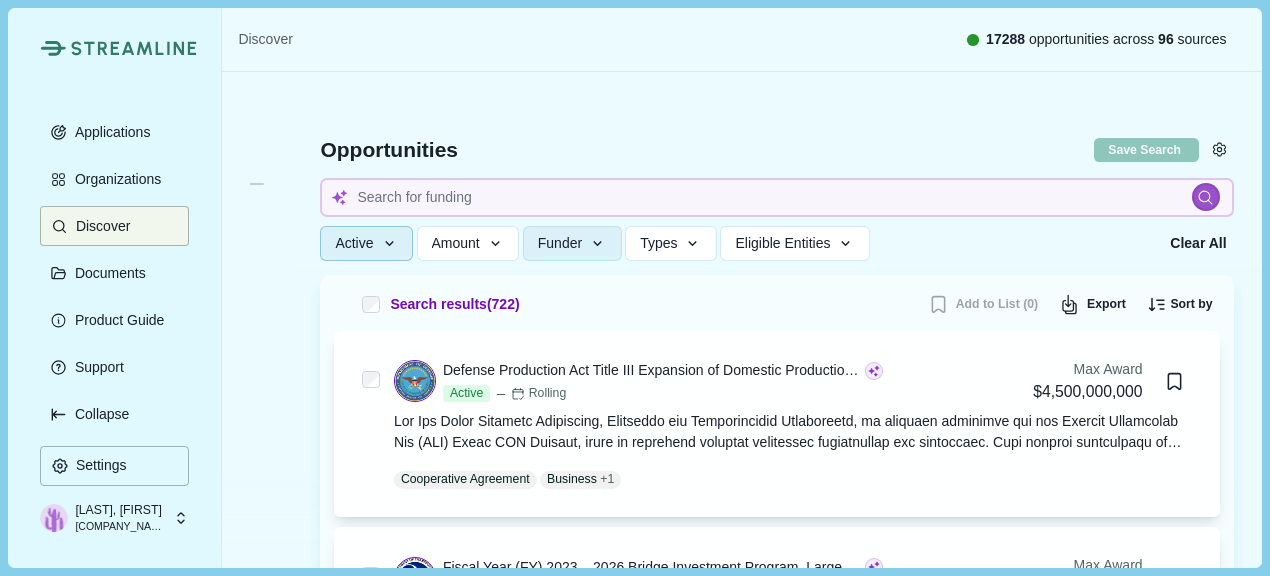 click on "Active" at bounding box center (366, 243) 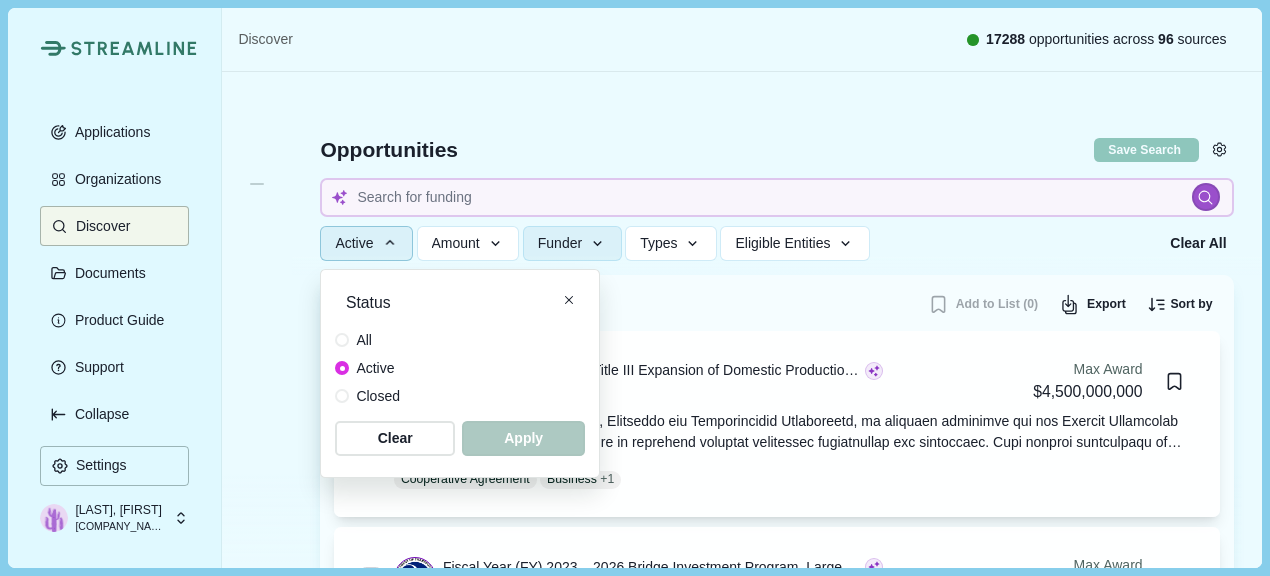 click on "All" at bounding box center (364, 340) 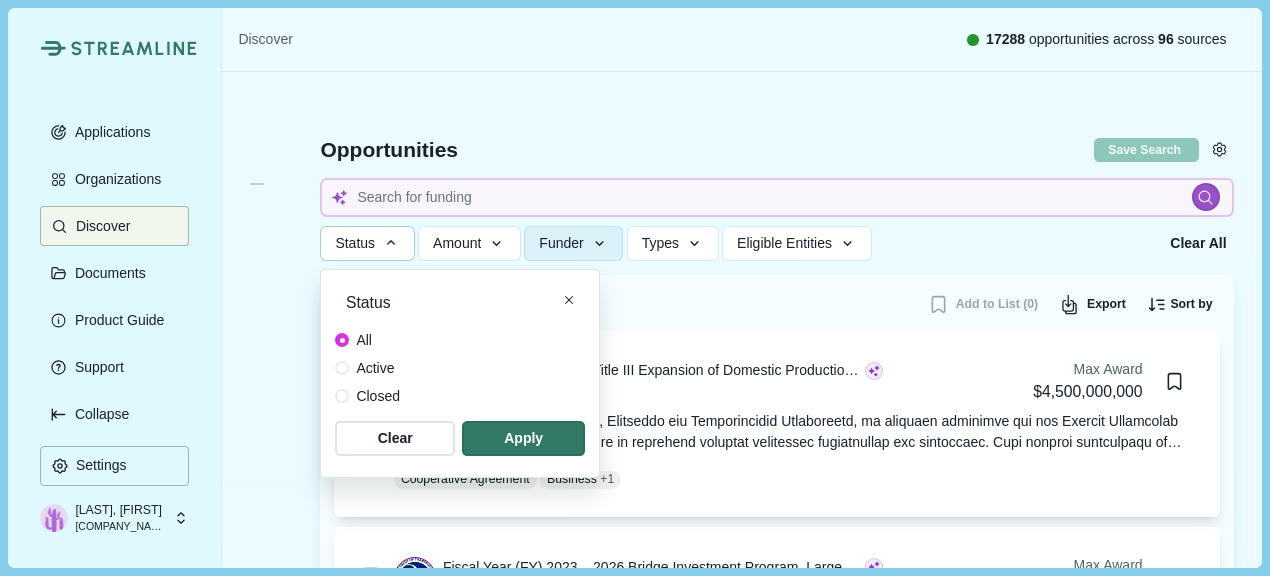click on "Active" at bounding box center [375, 368] 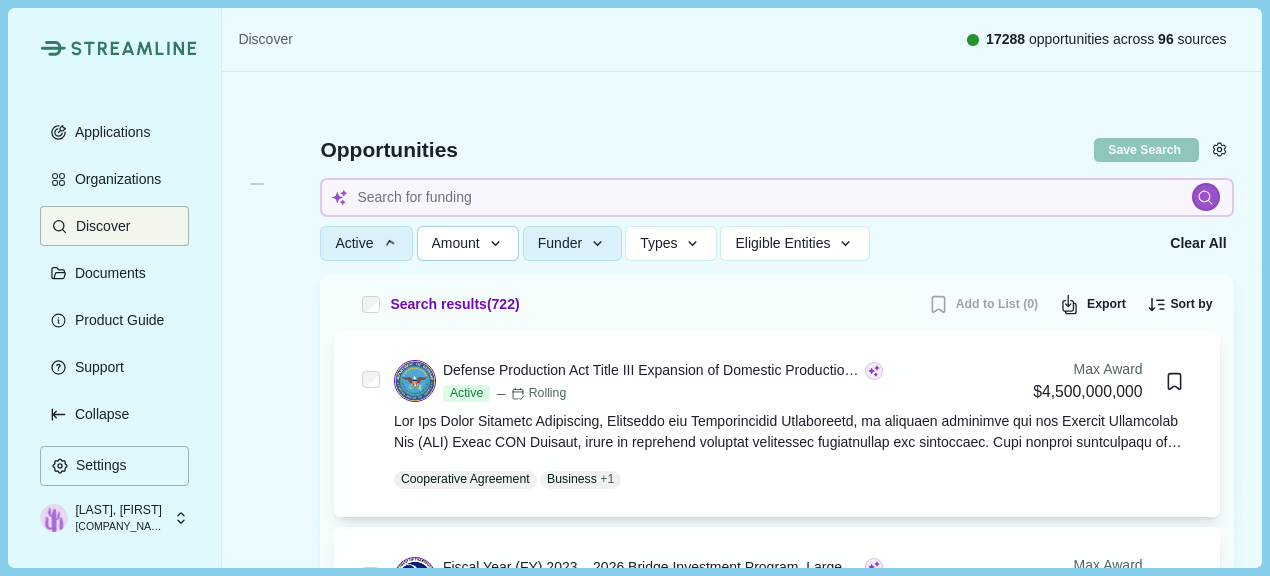 click 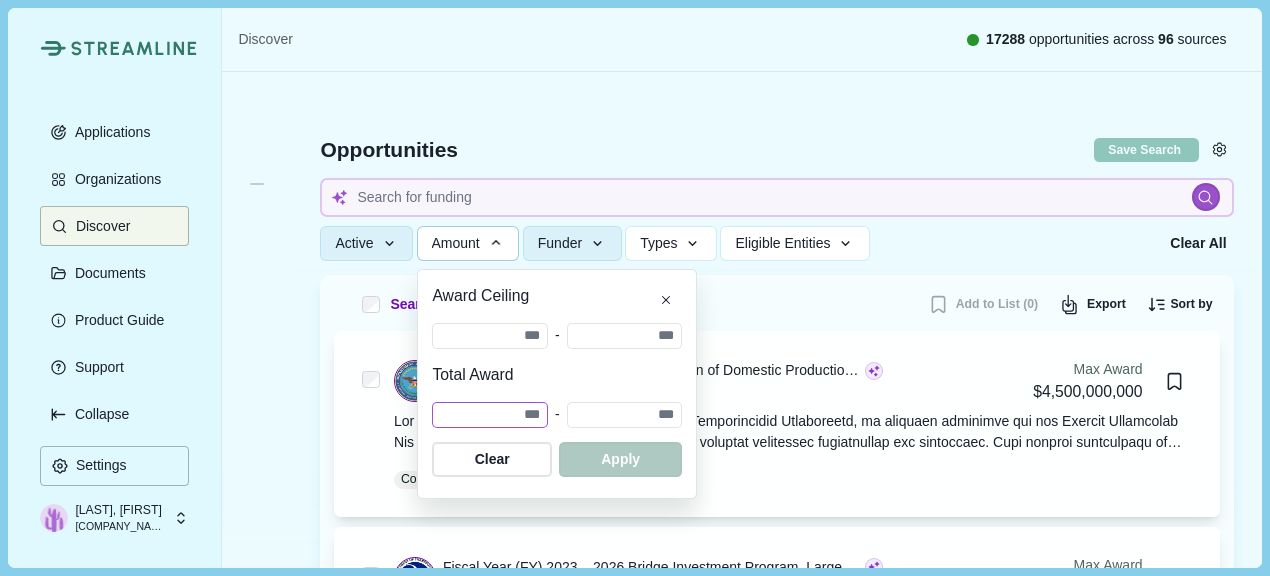 click at bounding box center [490, 415] 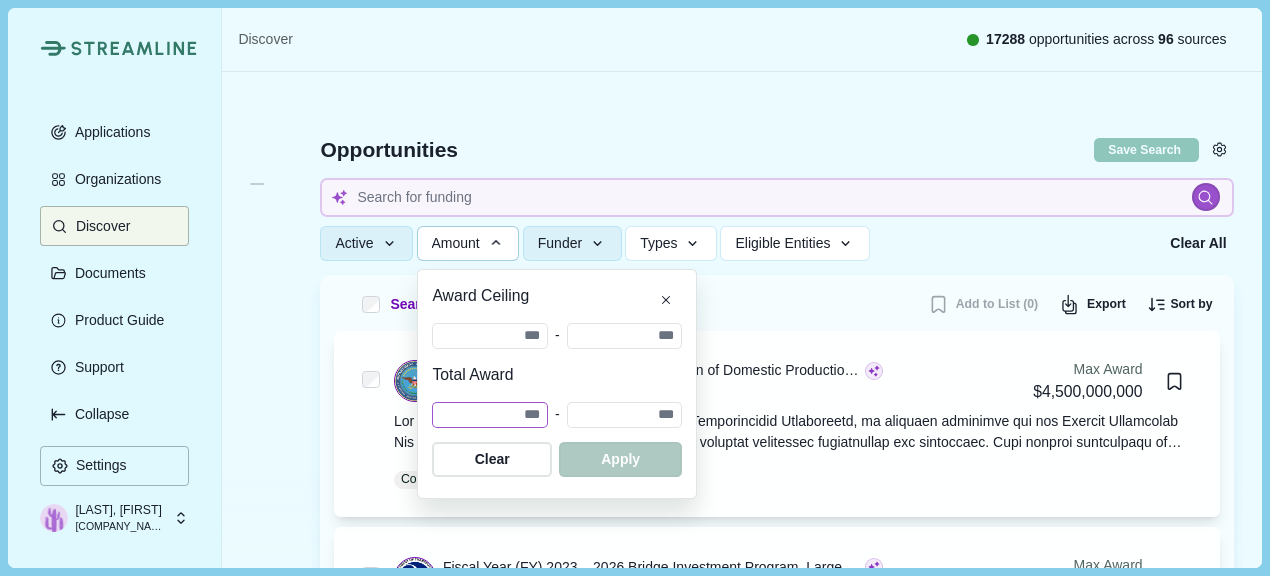type 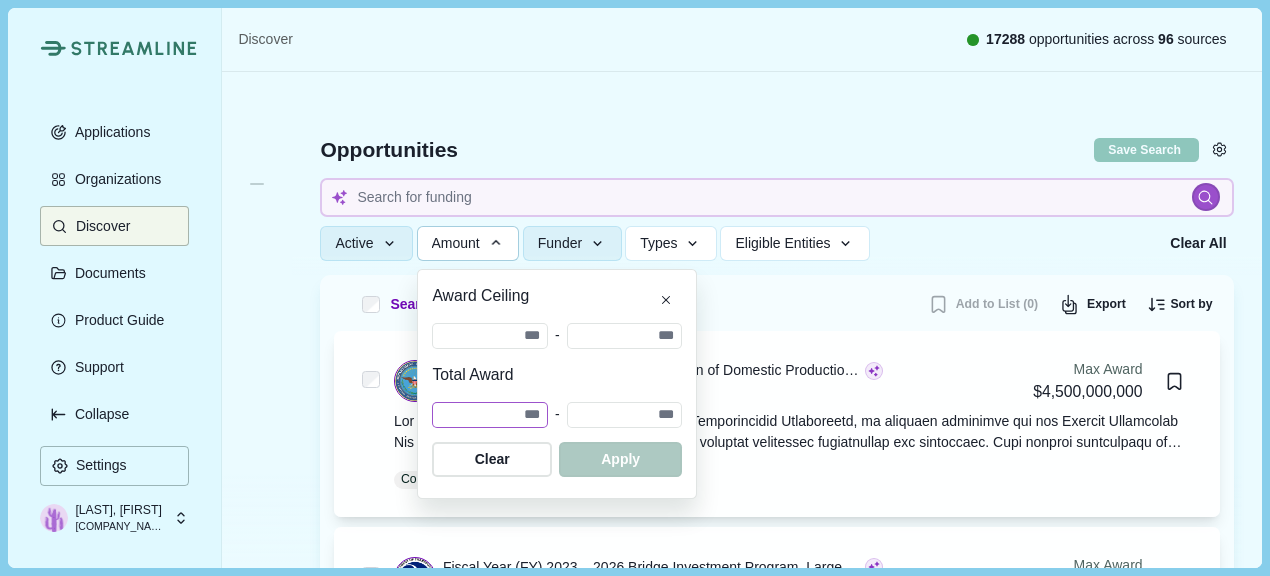 type 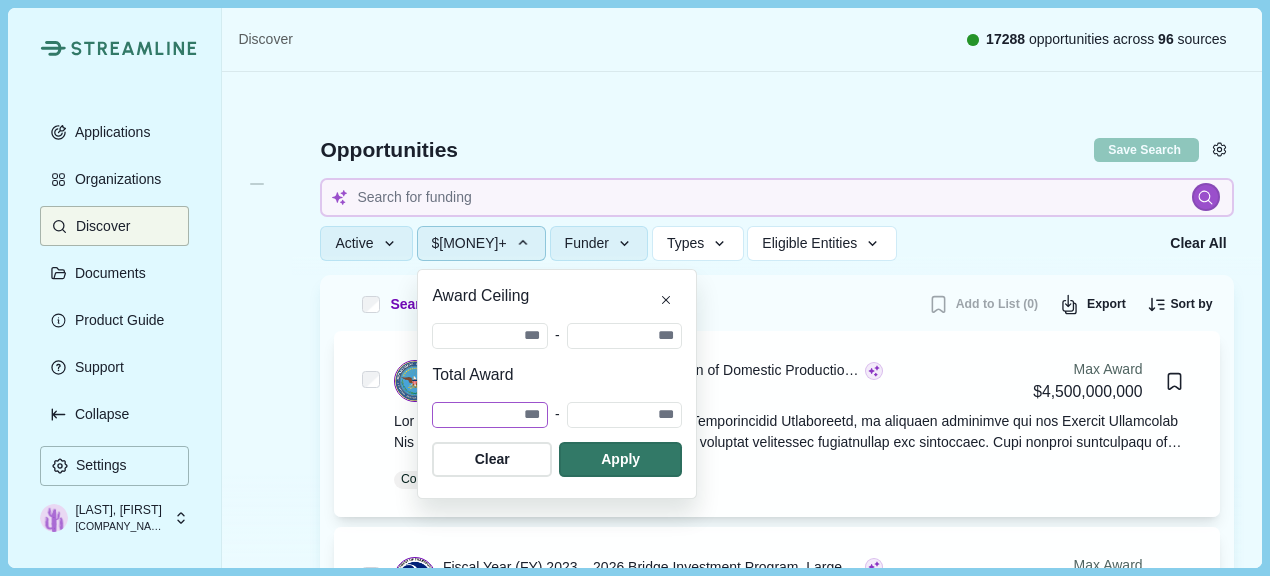 type 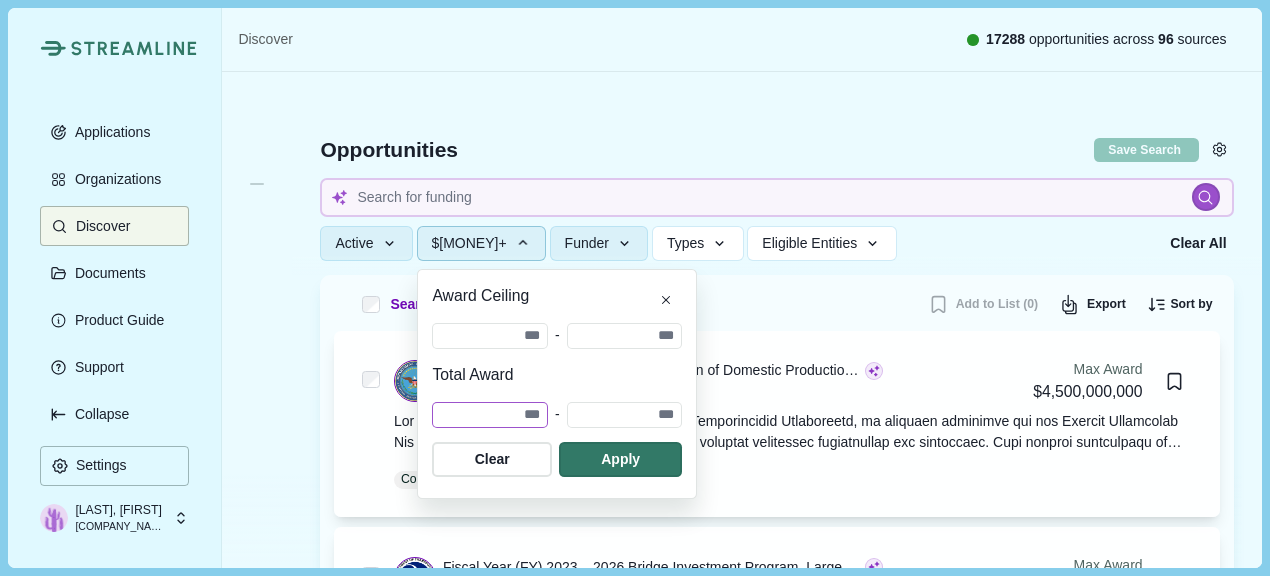 type on "**" 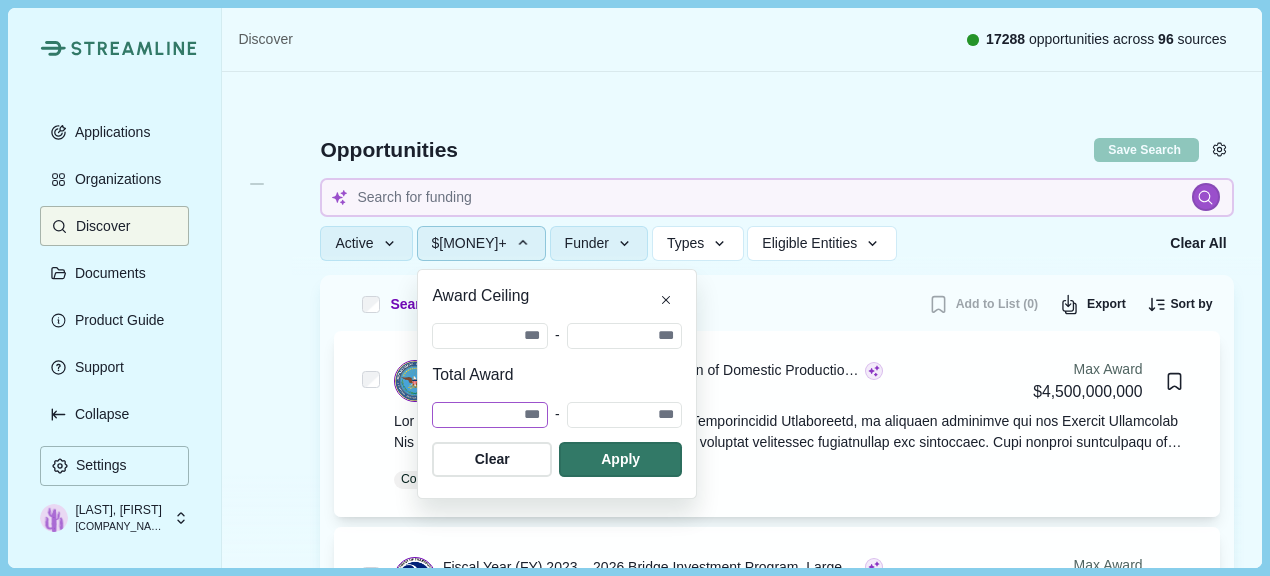 type 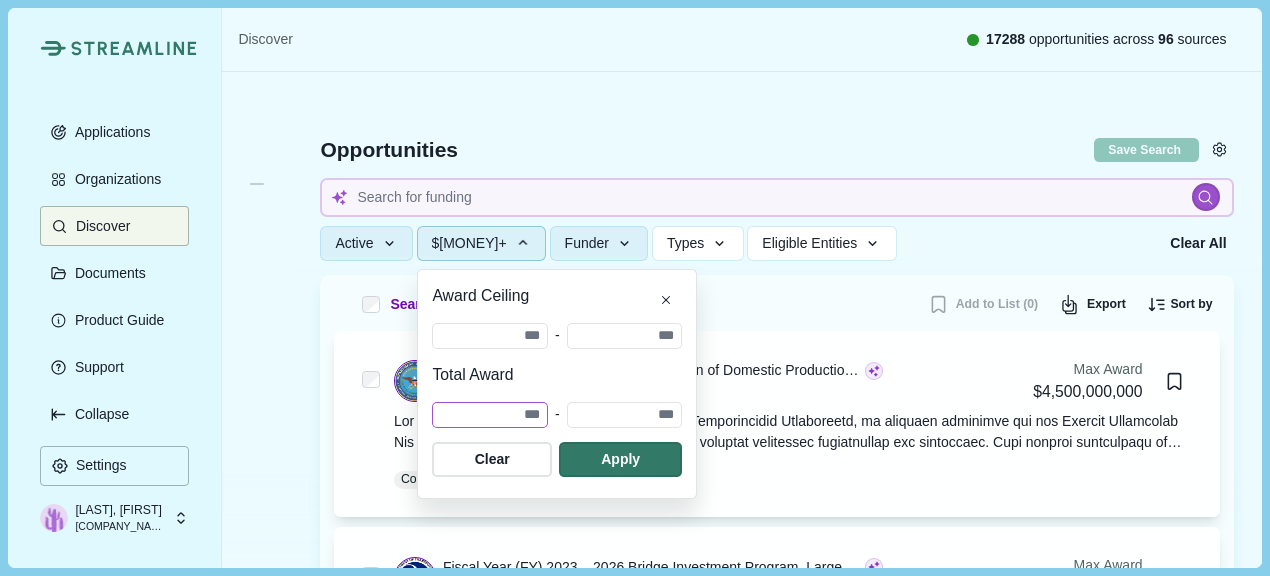 type on "***" 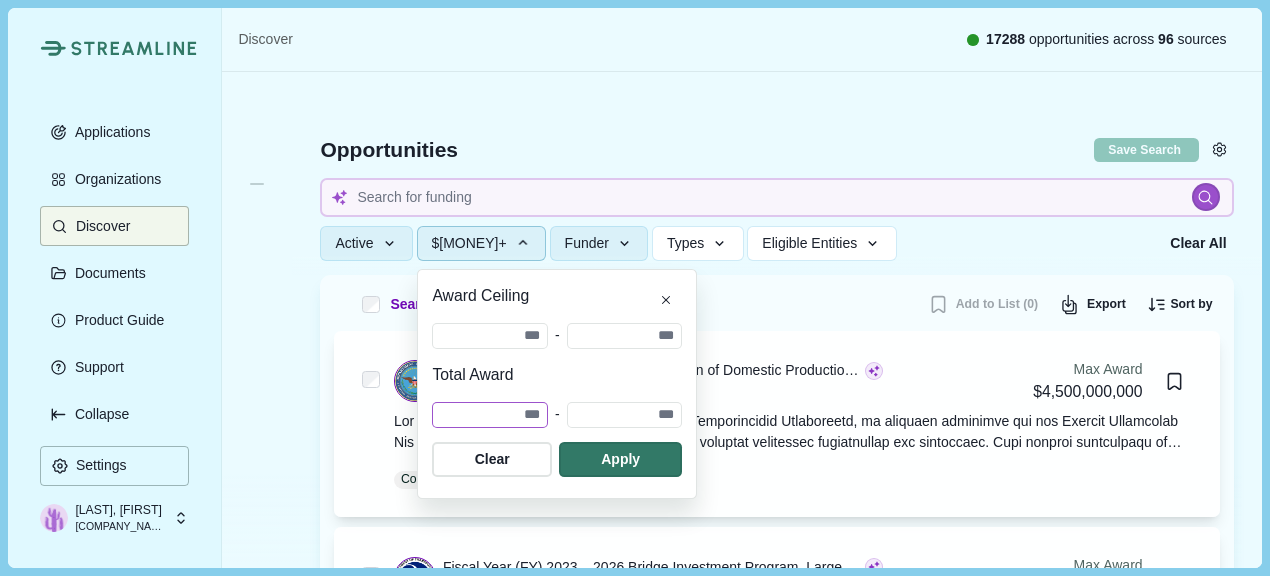 type 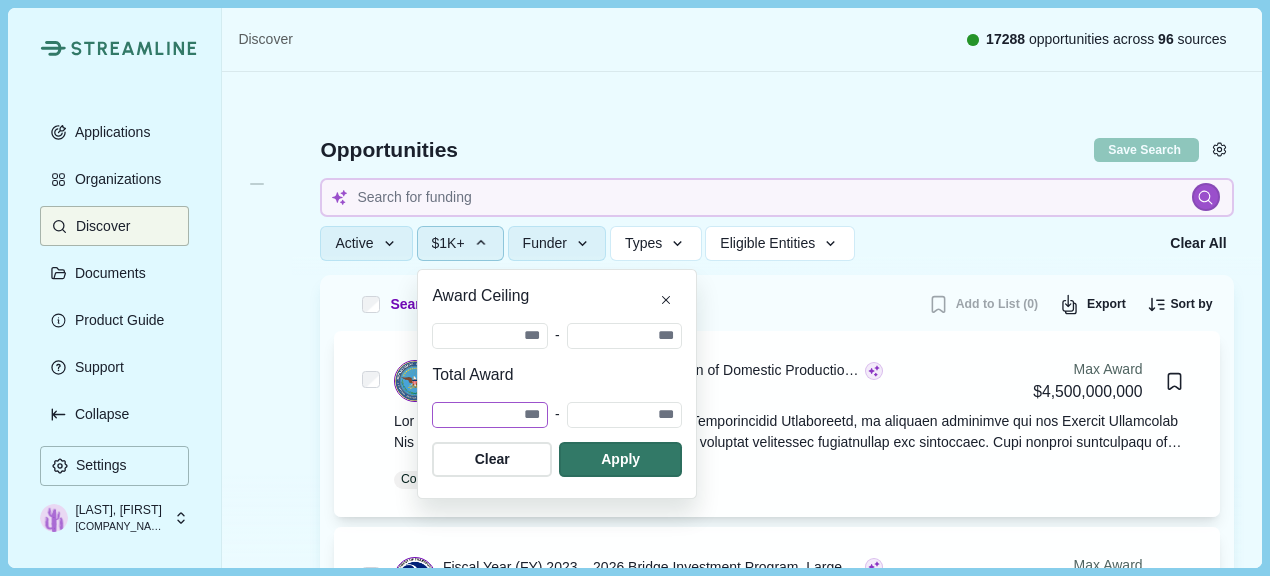 type 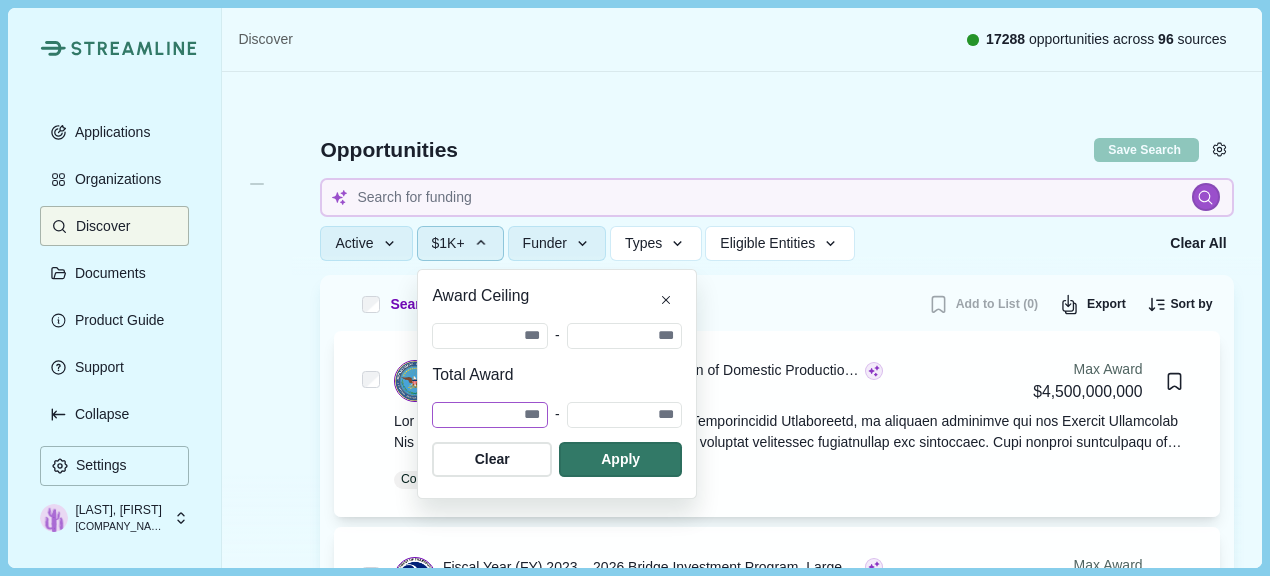 type on "*****" 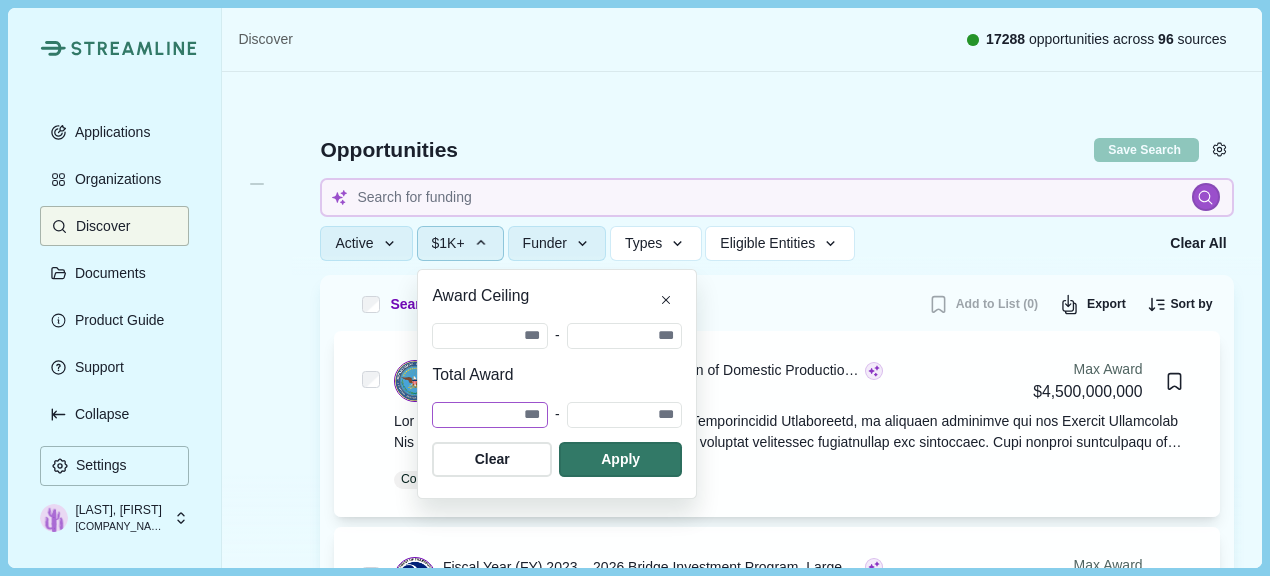 type 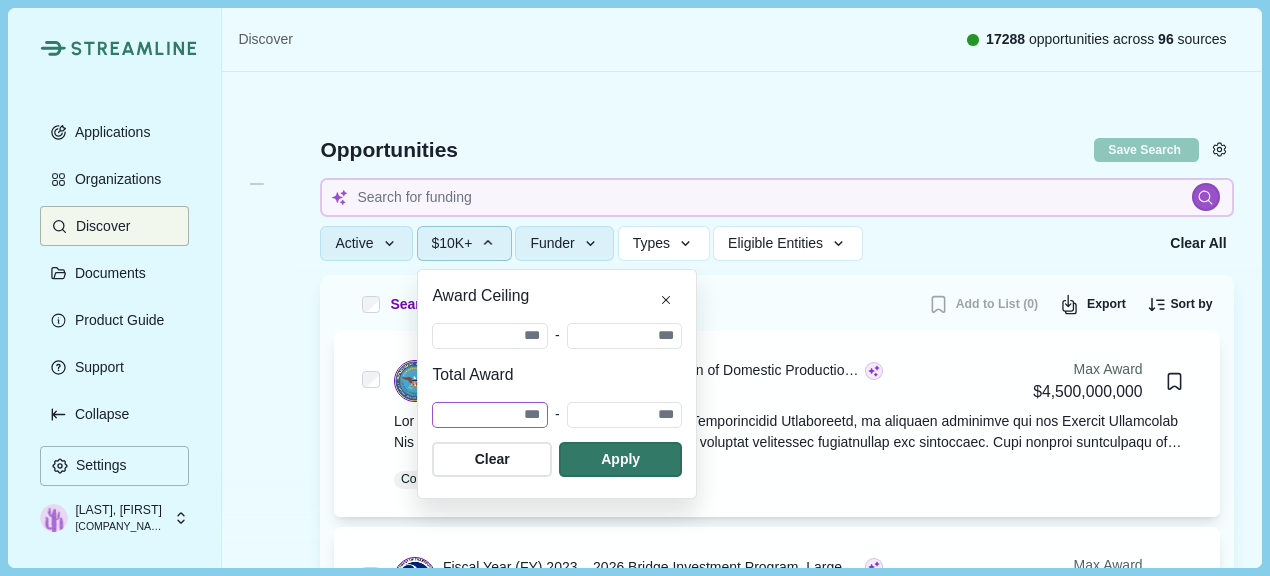 type 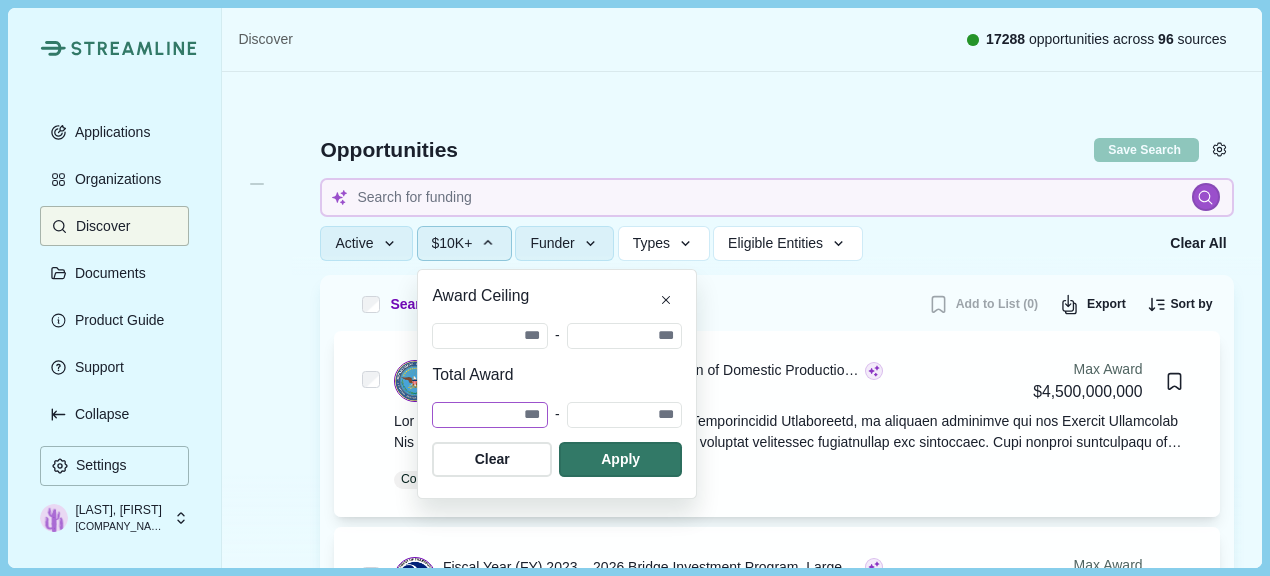type 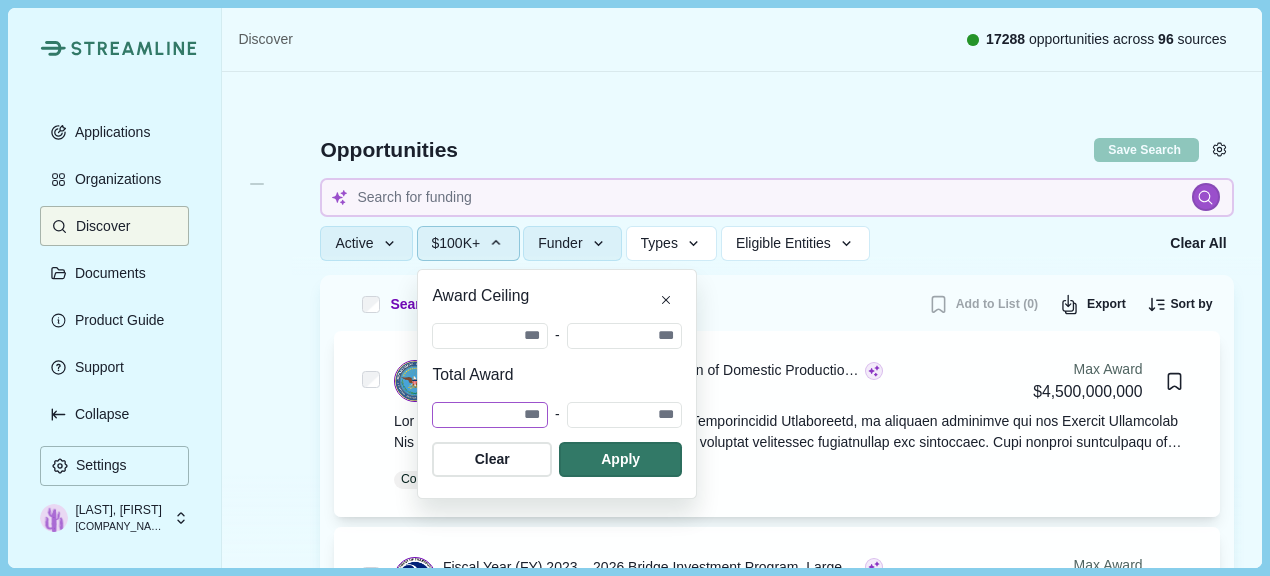 type 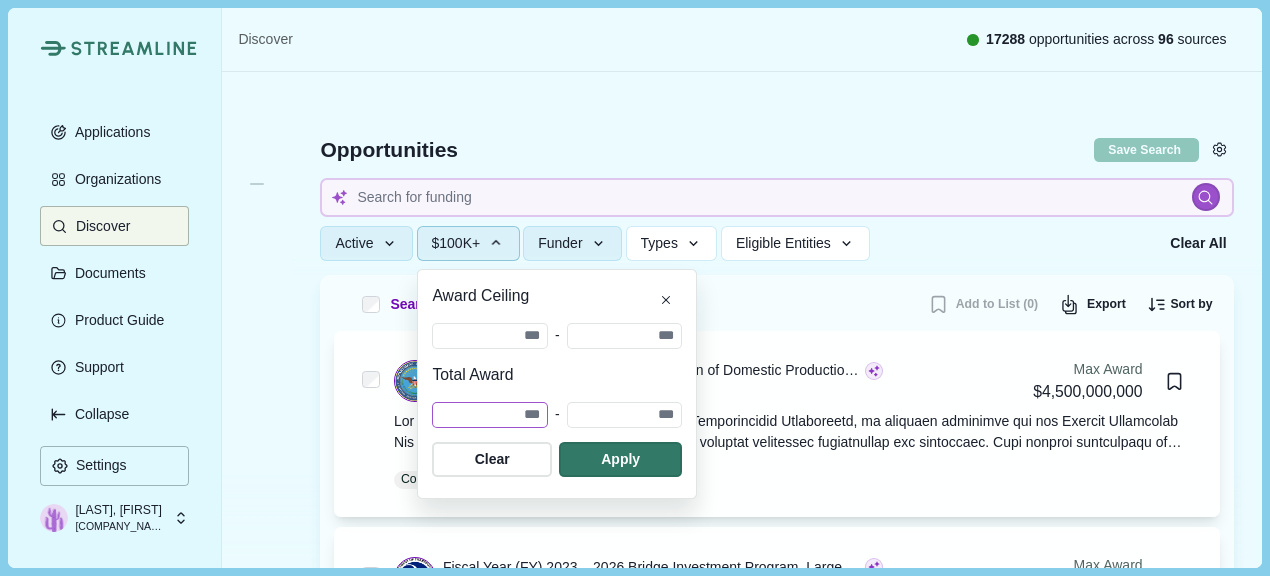 type 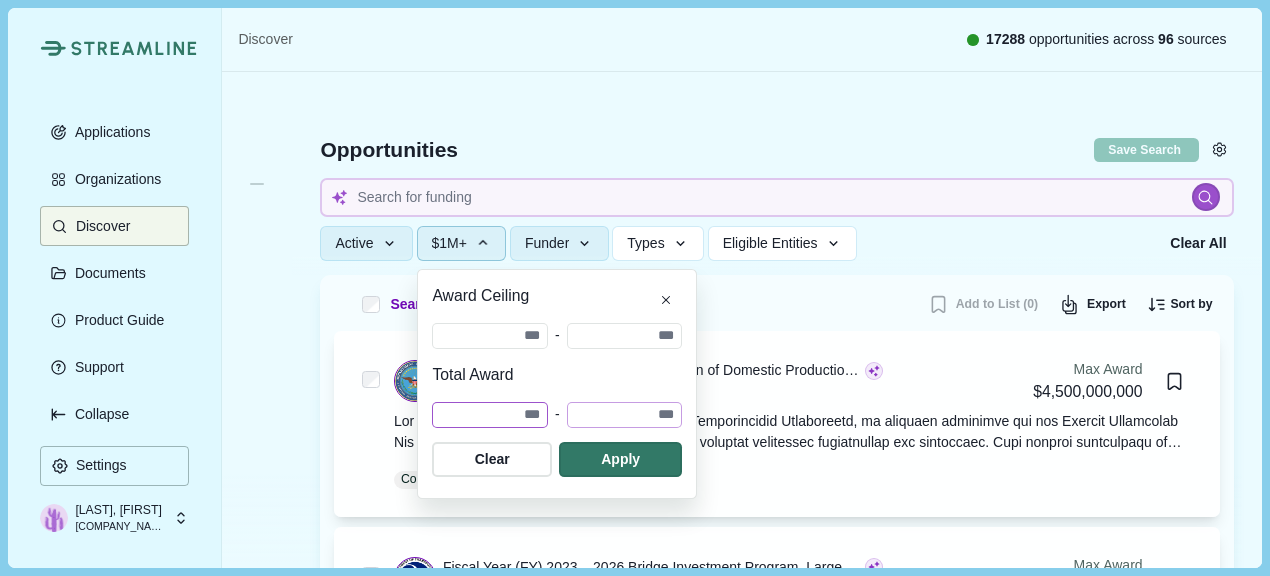 type on "*******" 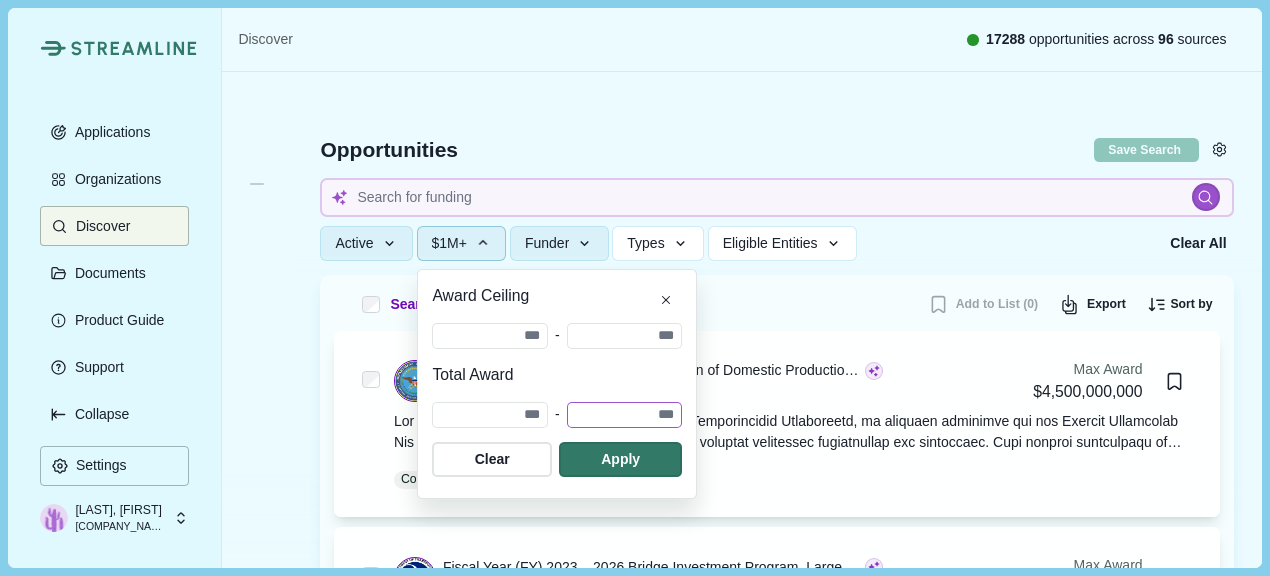 click at bounding box center (625, 415) 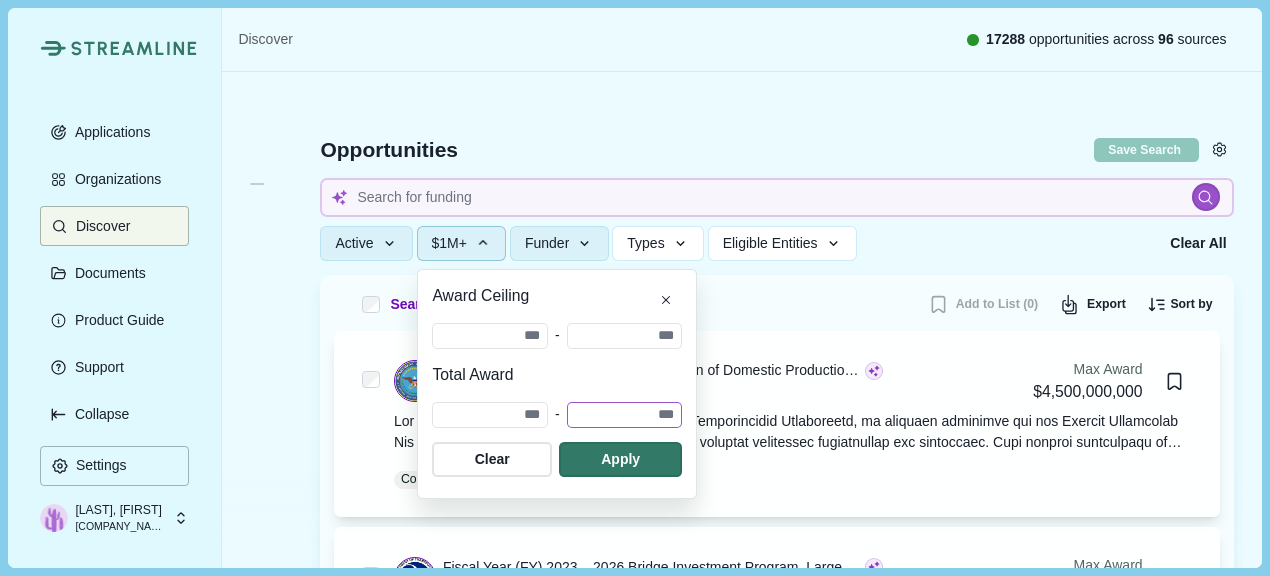 type on "*" 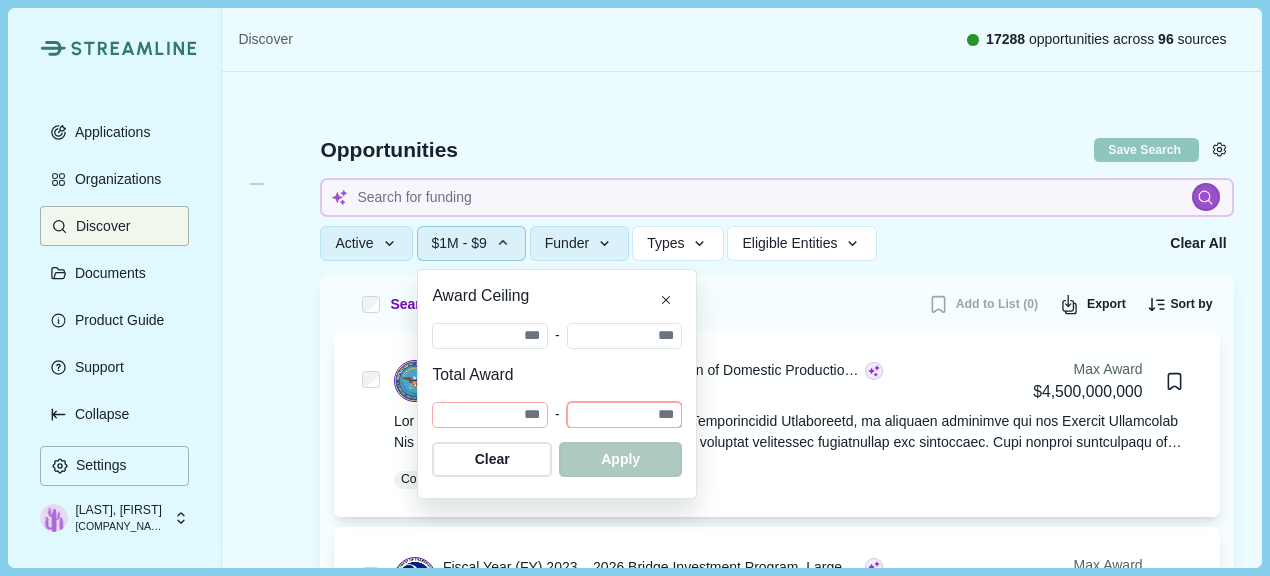 type 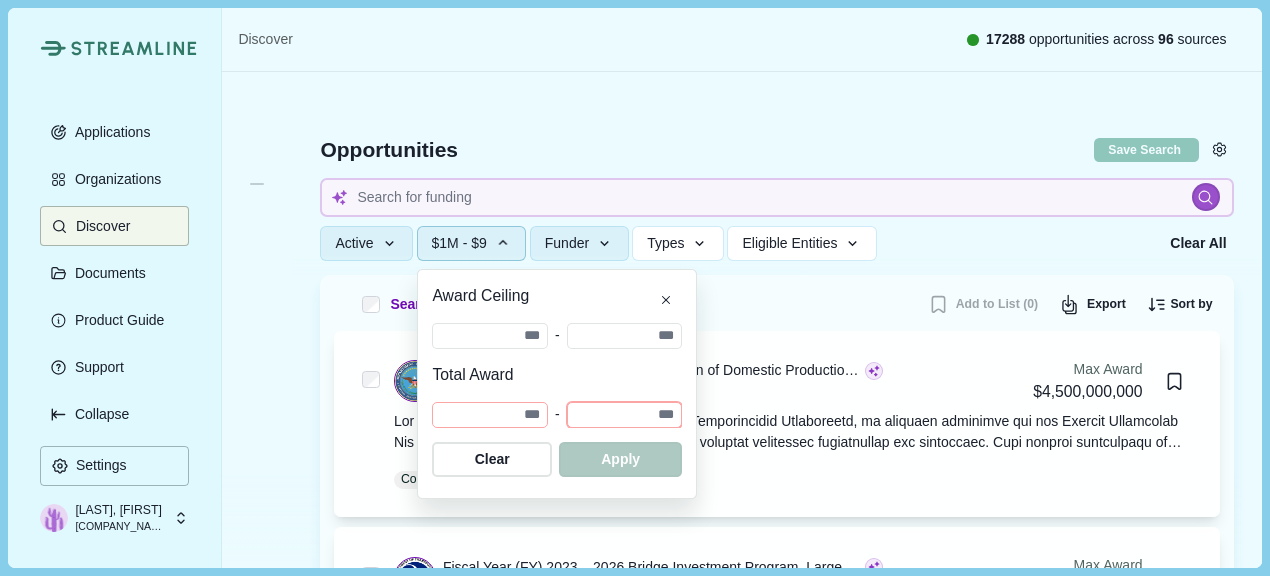 type 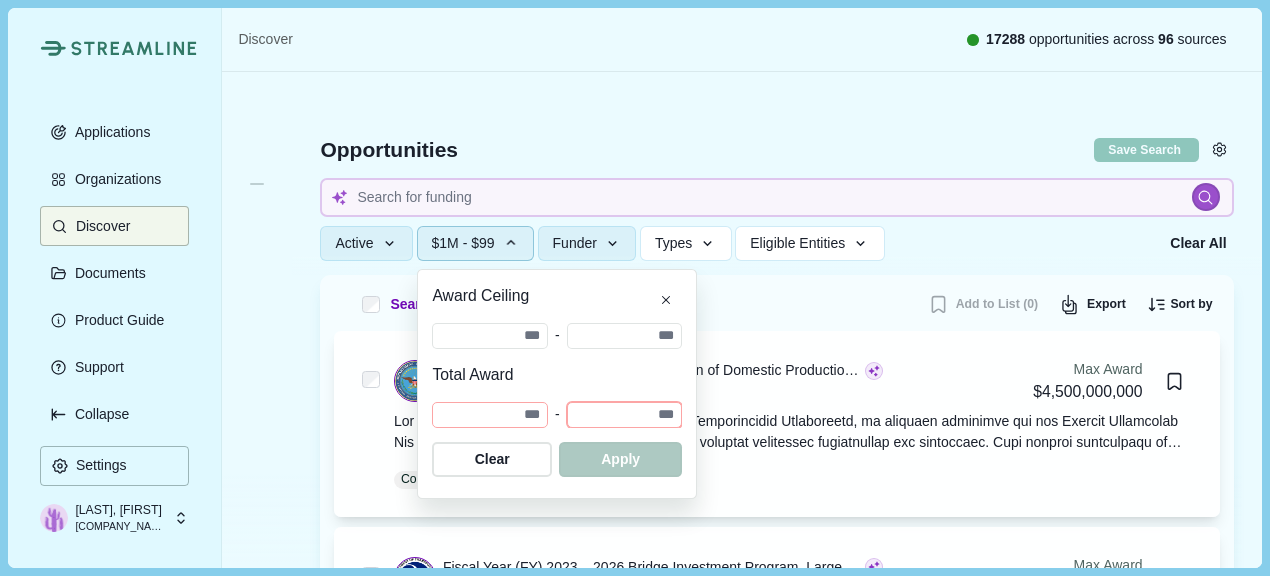 type 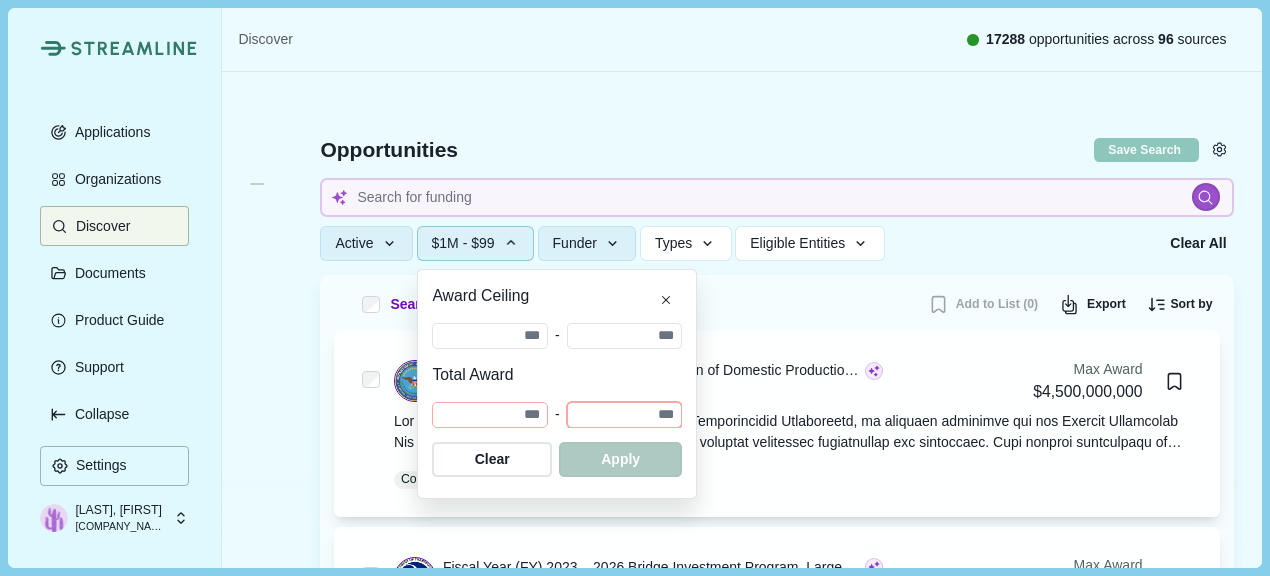 type 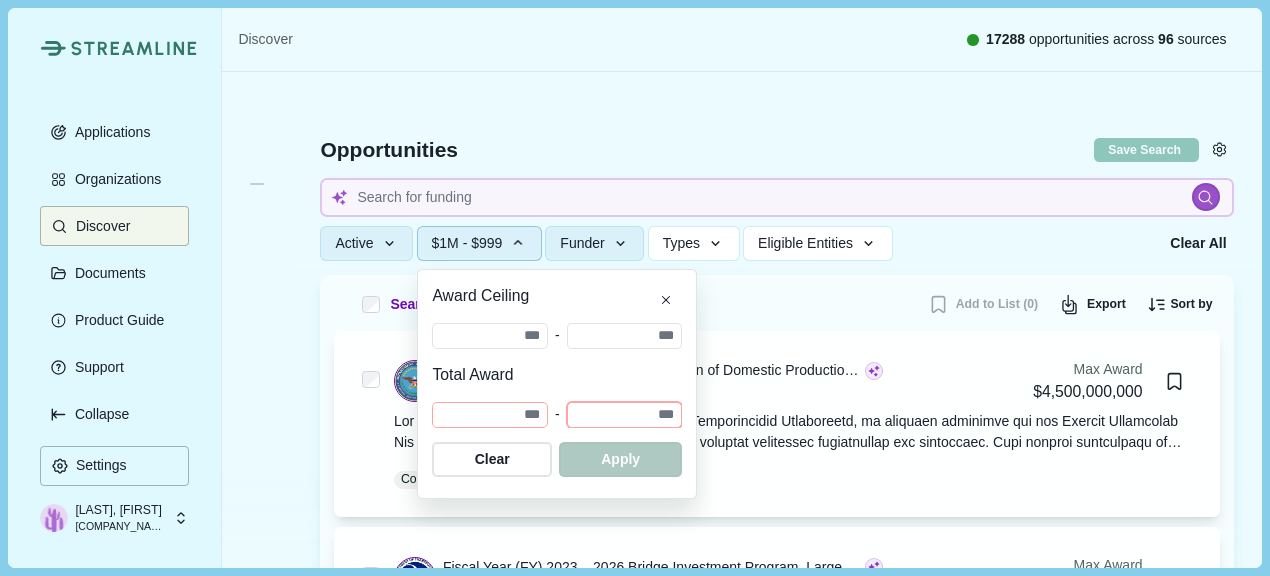 type 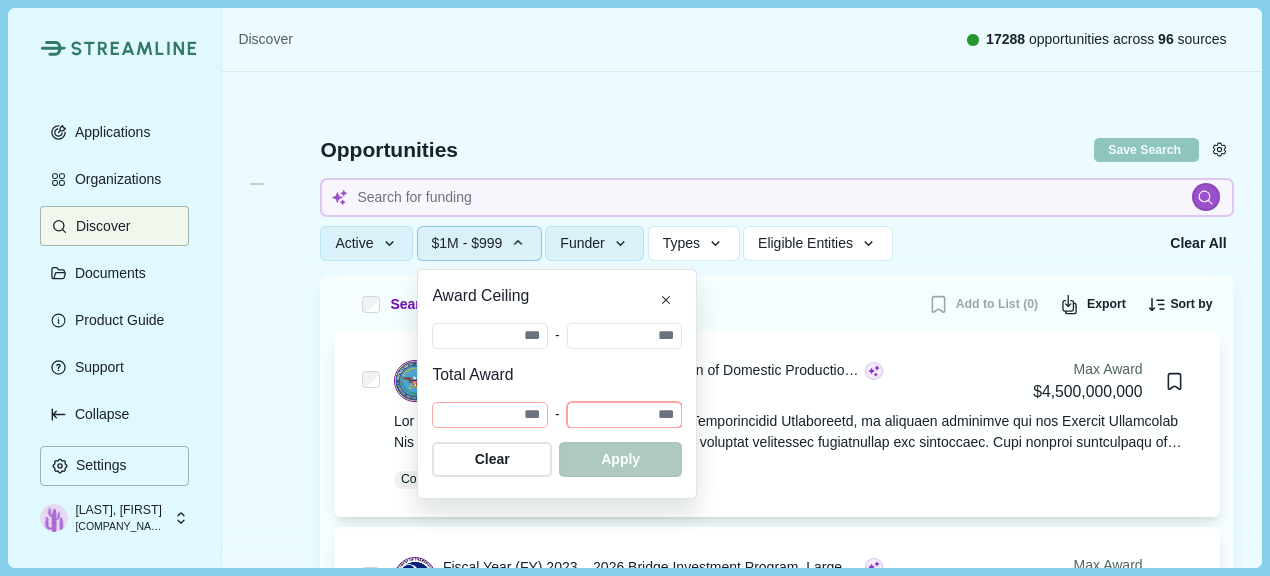 type 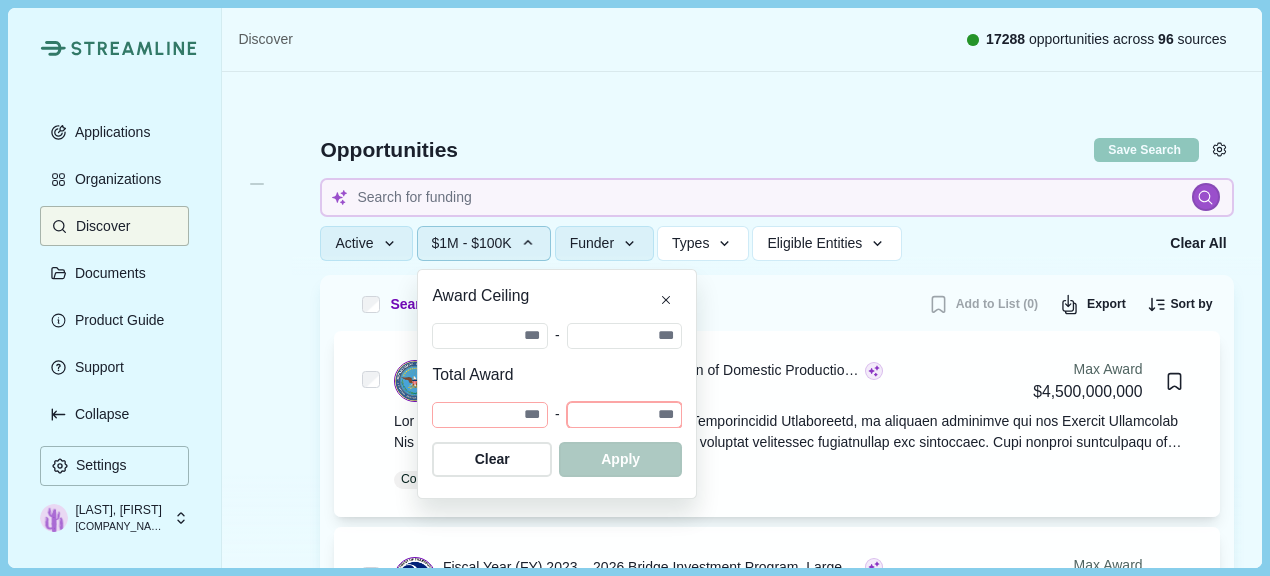 type 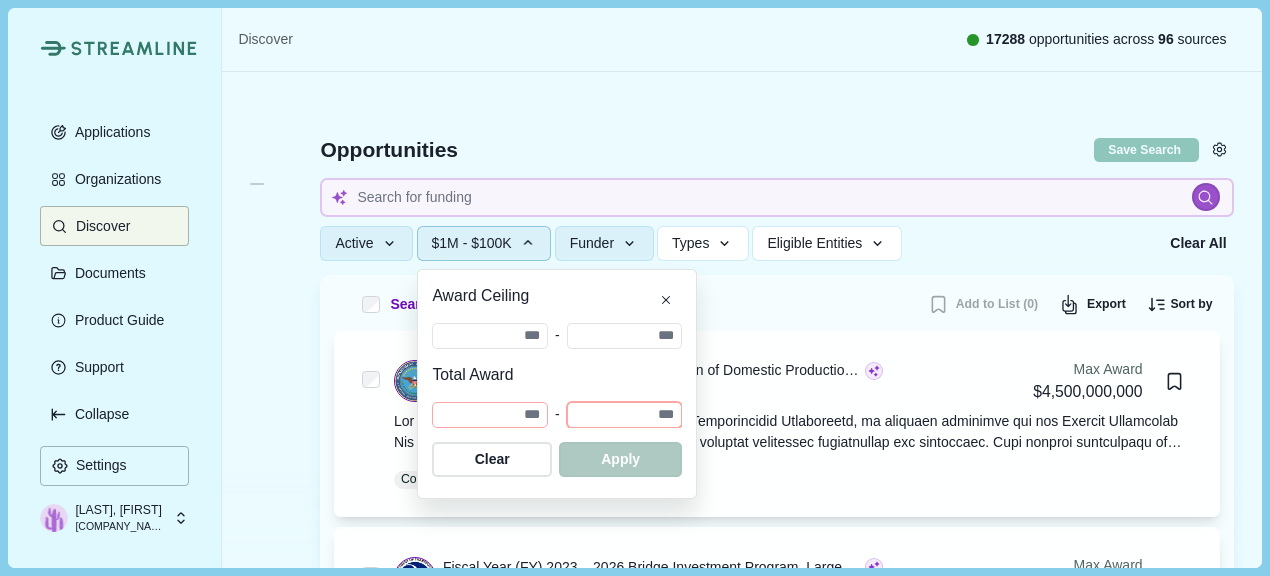 type 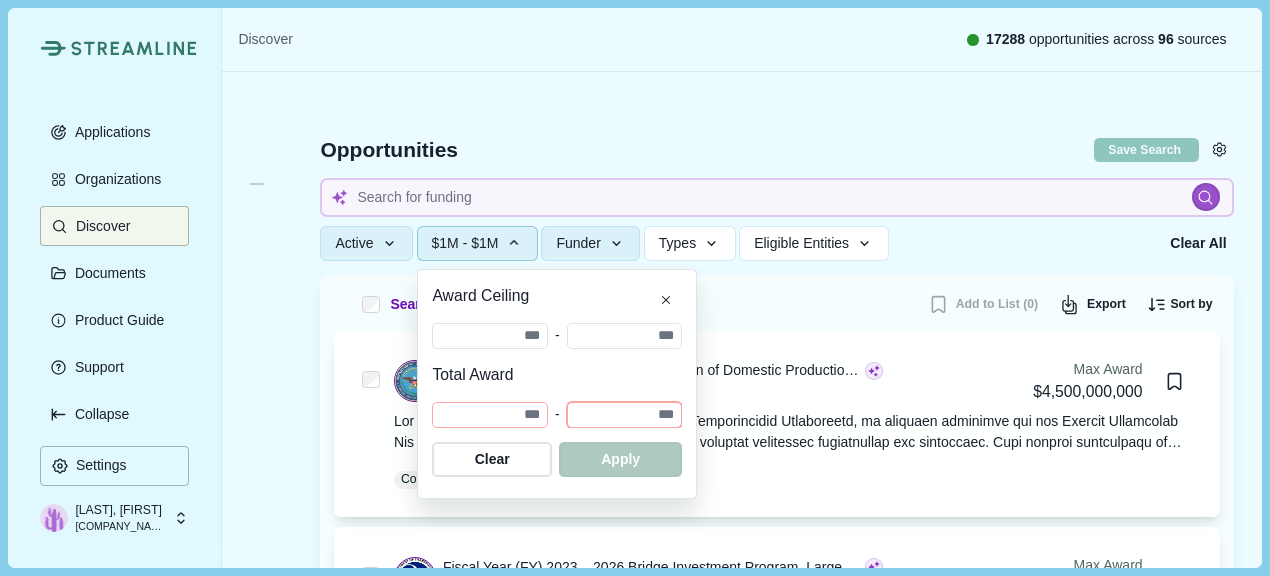 type 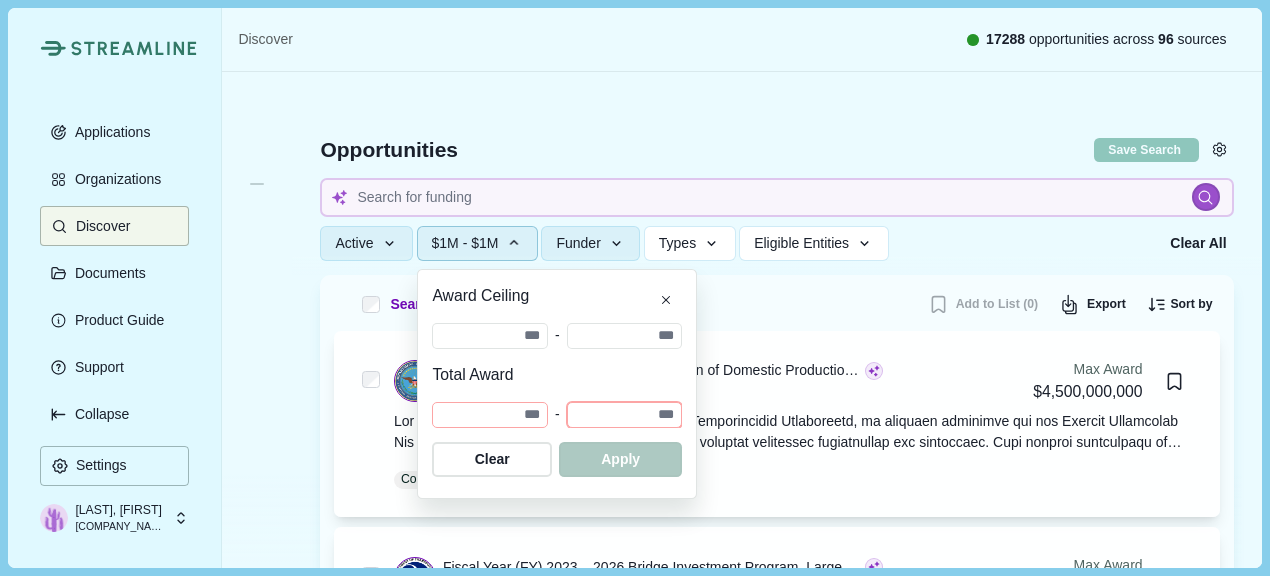 type 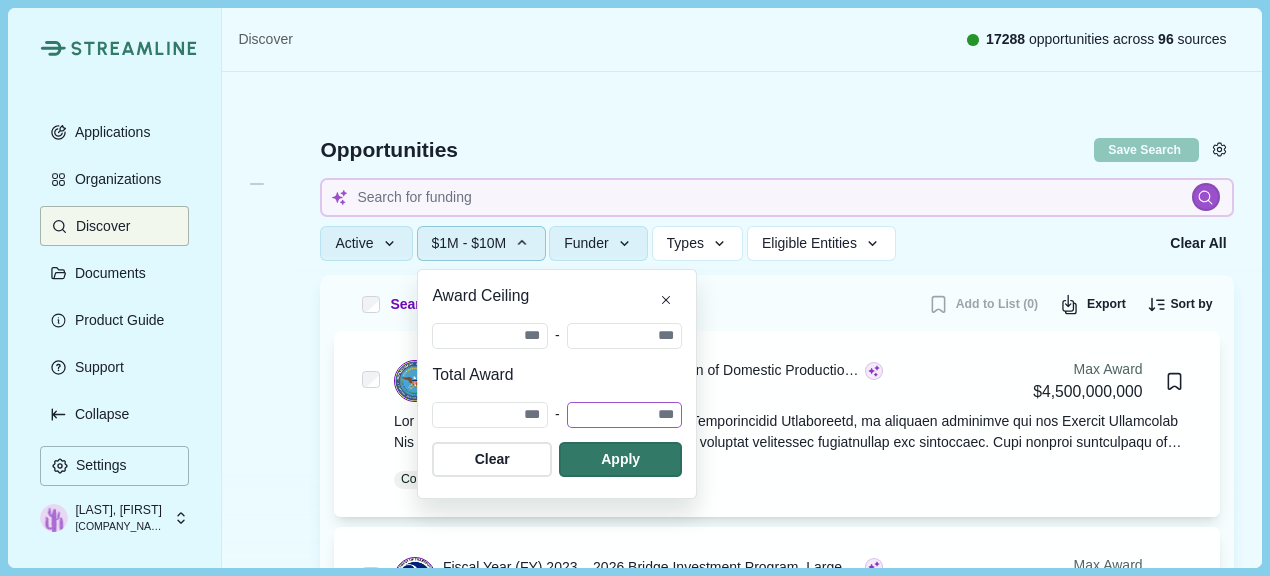 type 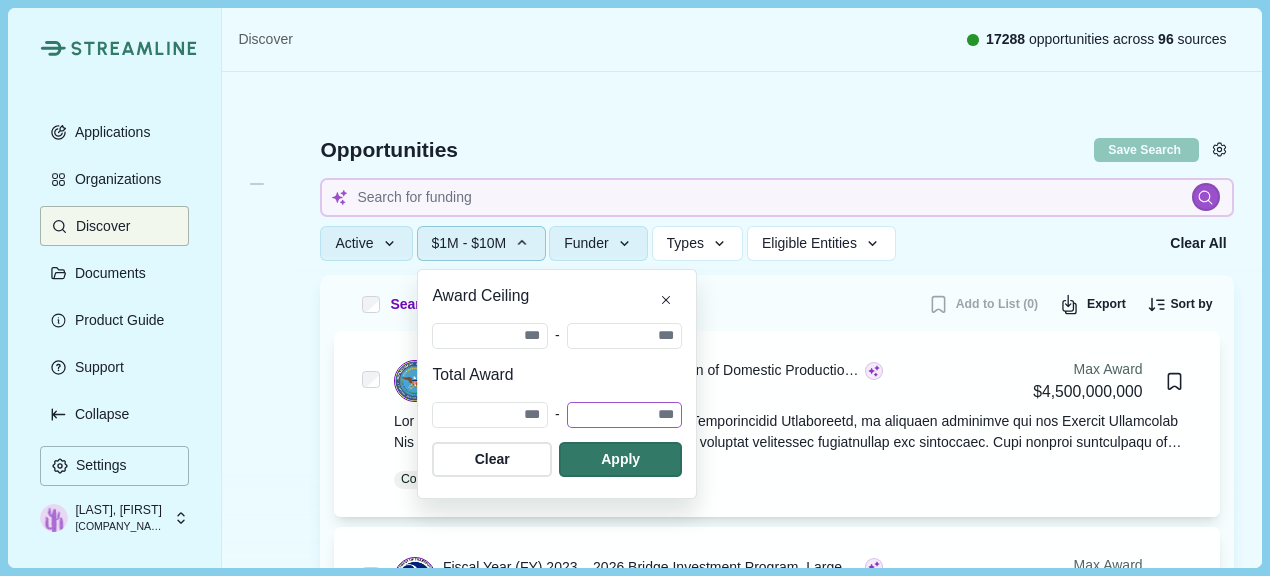 type 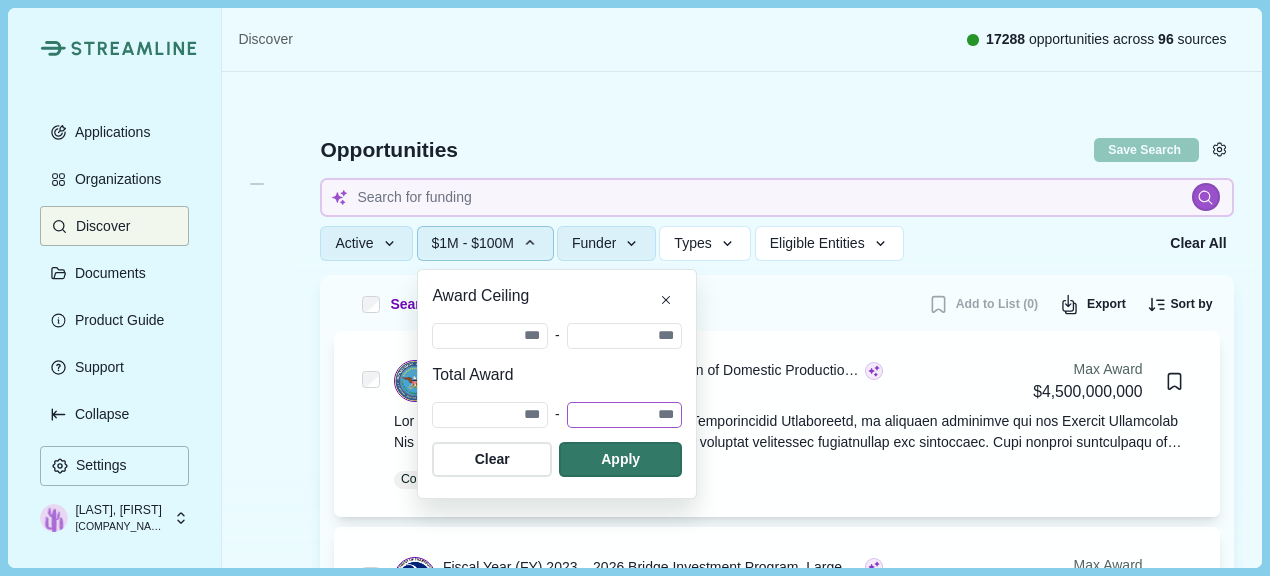 type 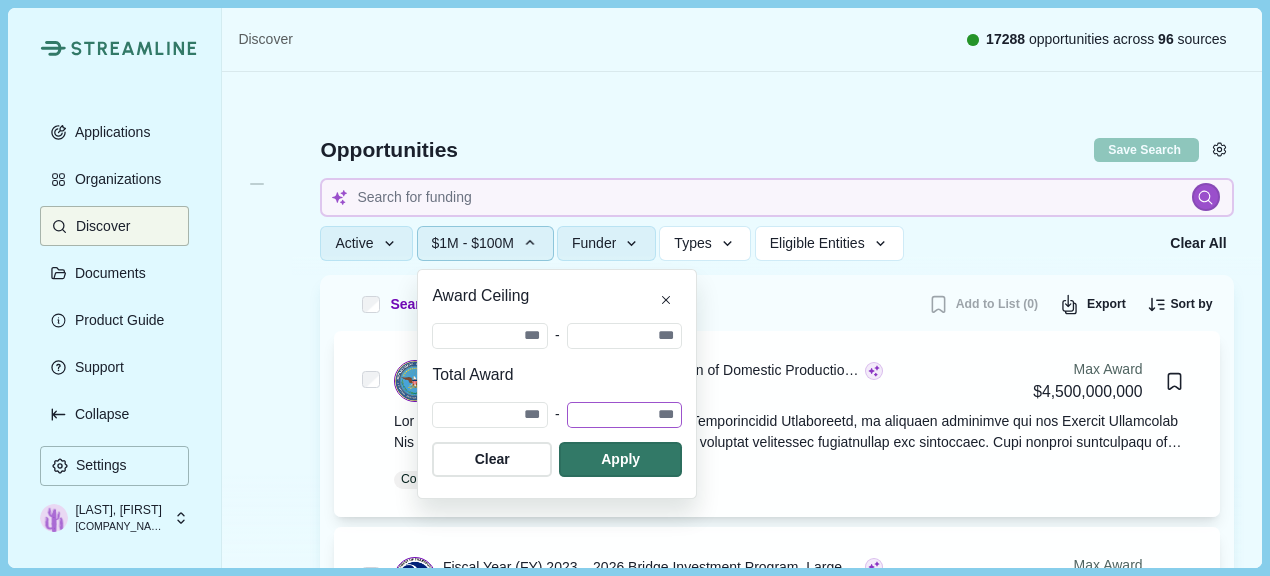 type 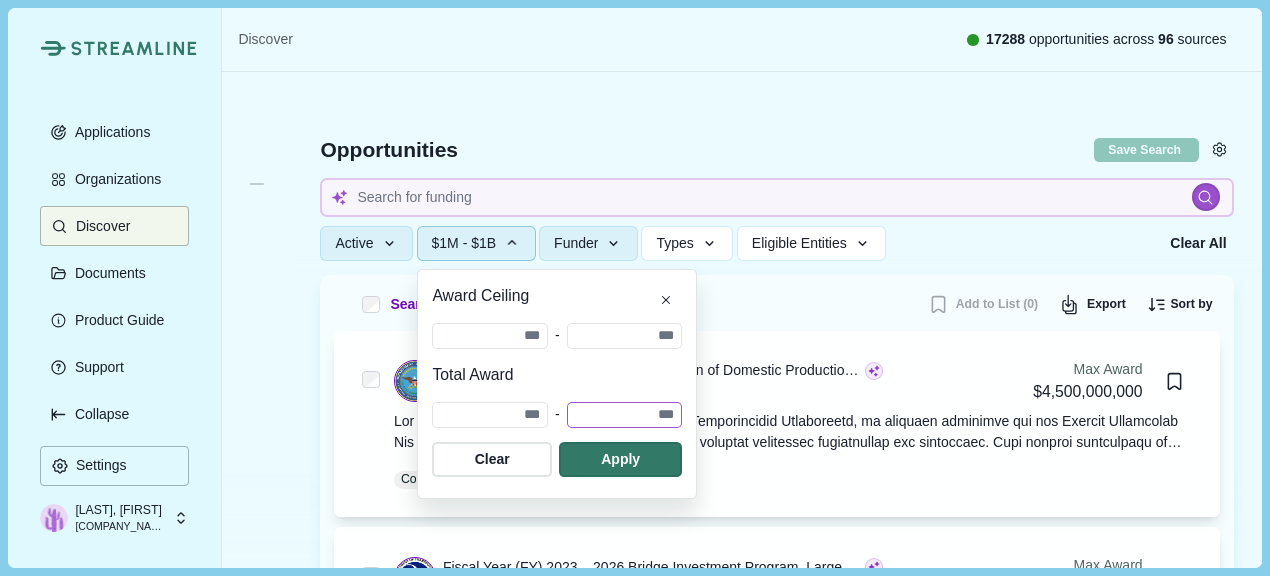 type 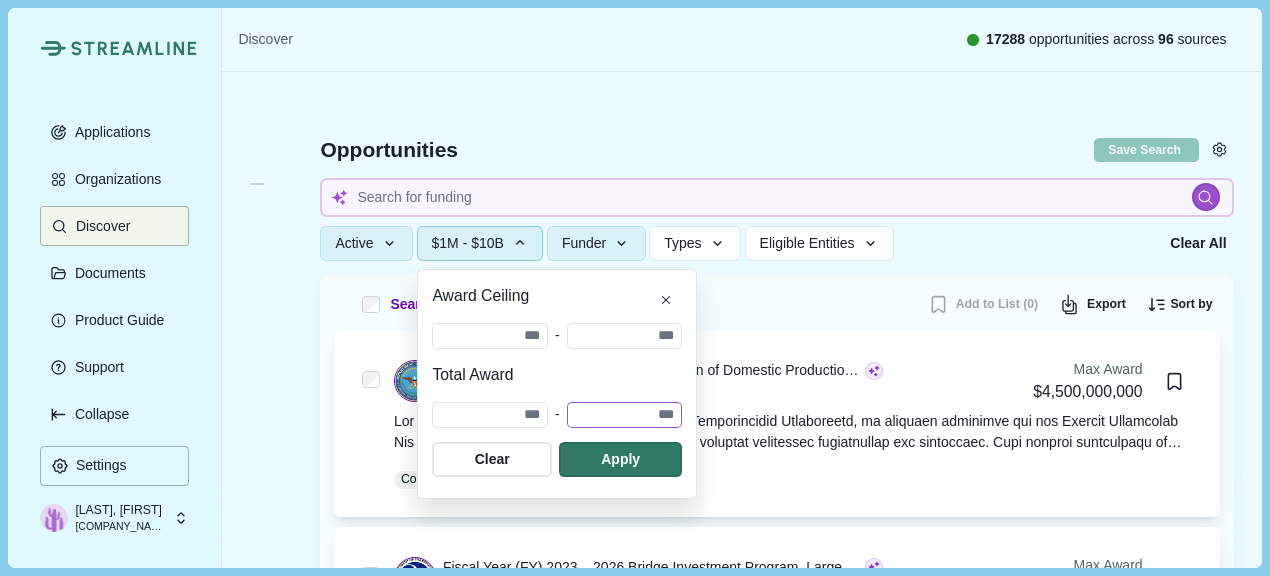 type 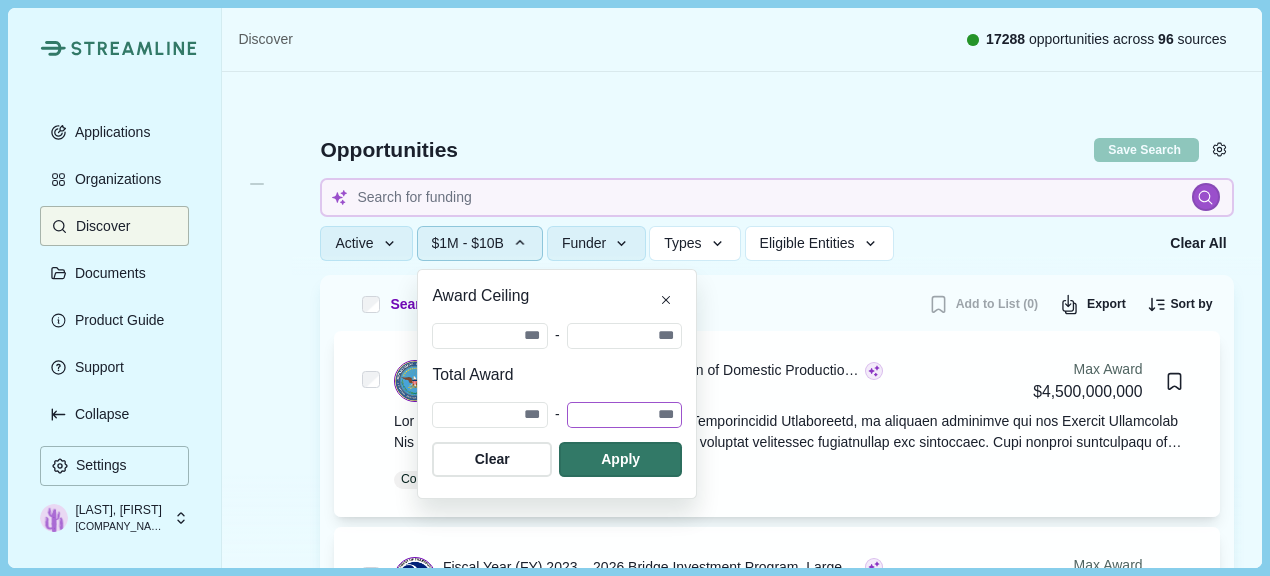 type 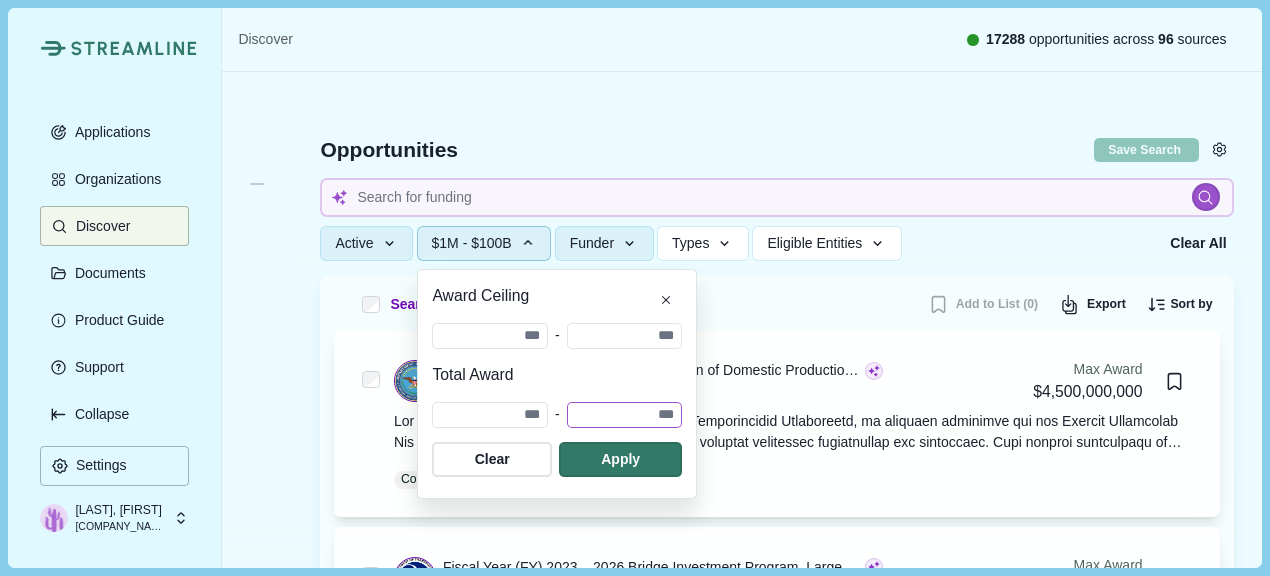 type 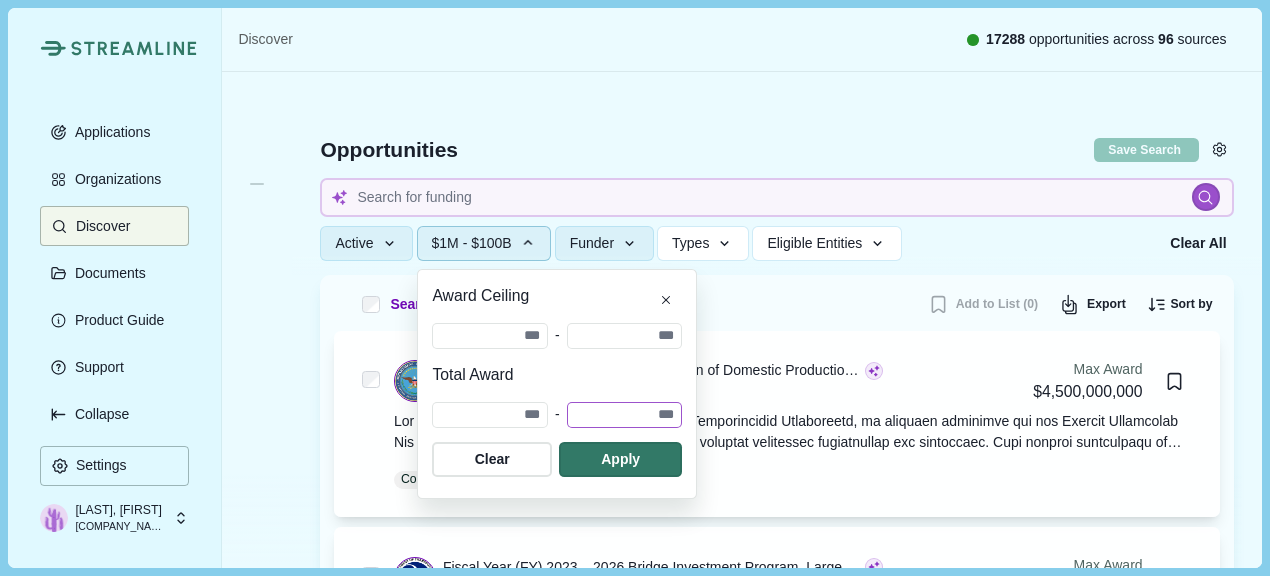 type 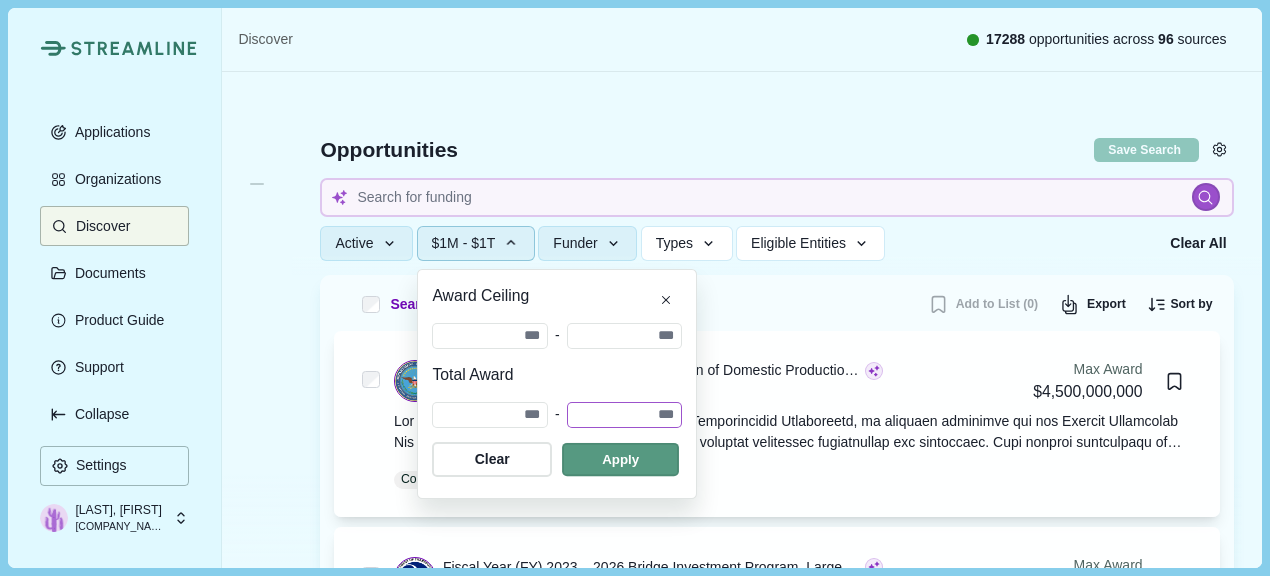 type on "**********" 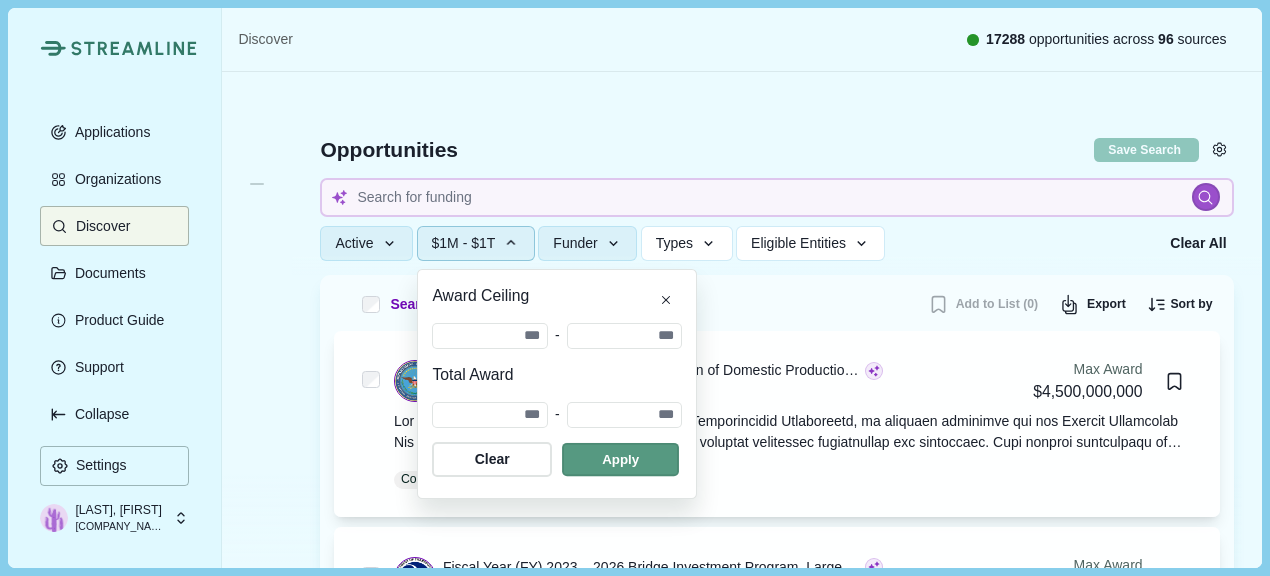 click at bounding box center (620, 459) 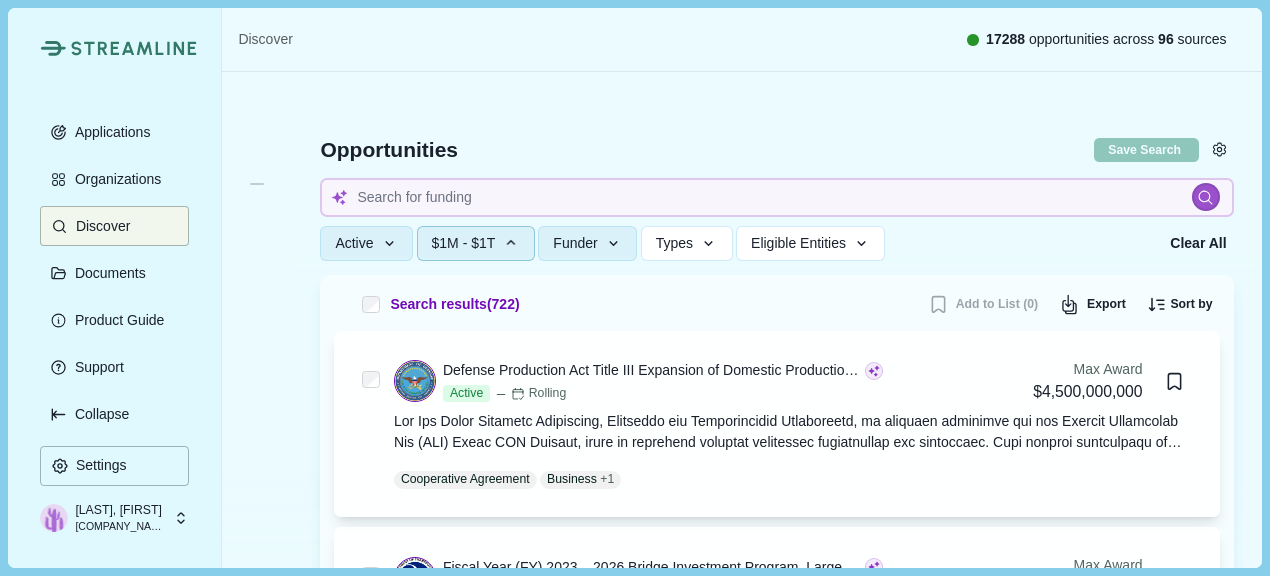 type 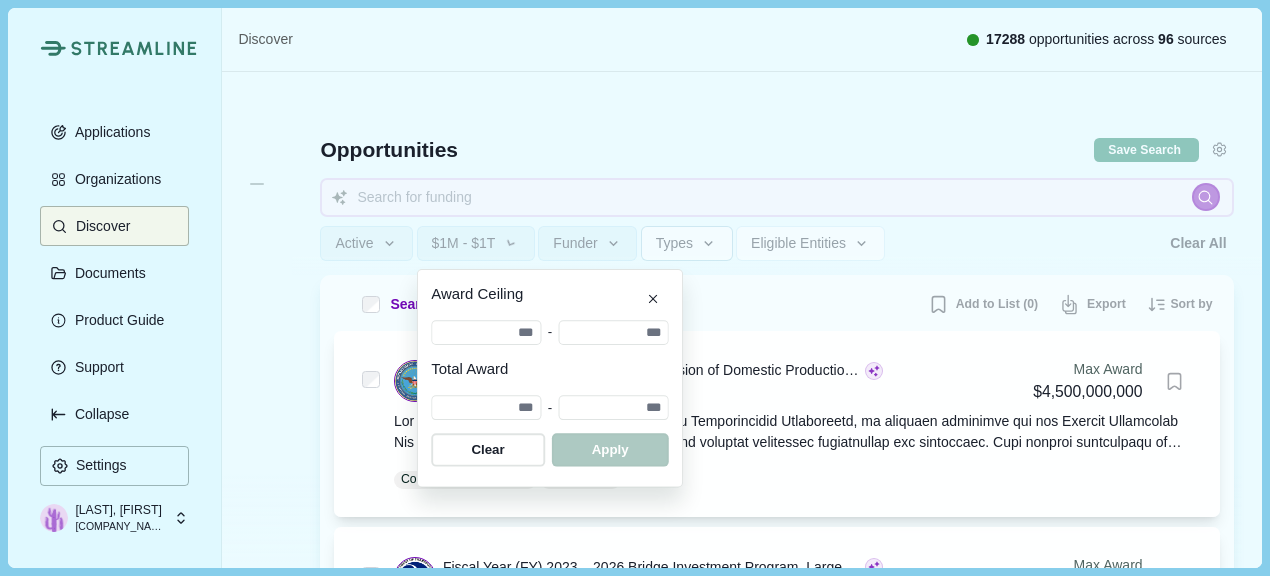 type 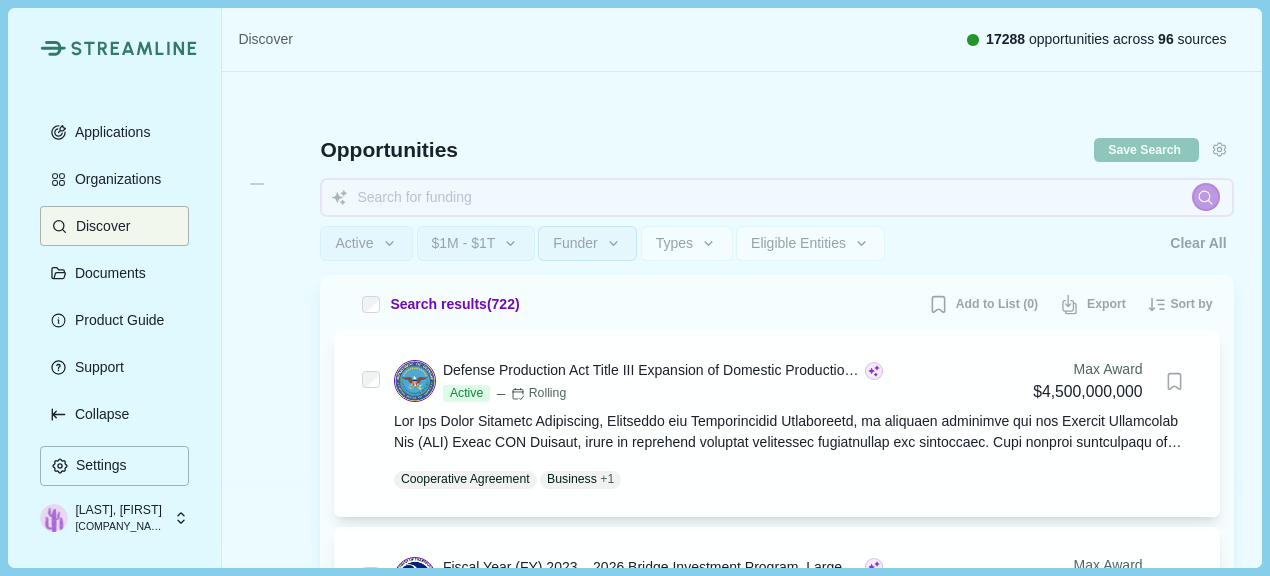 type 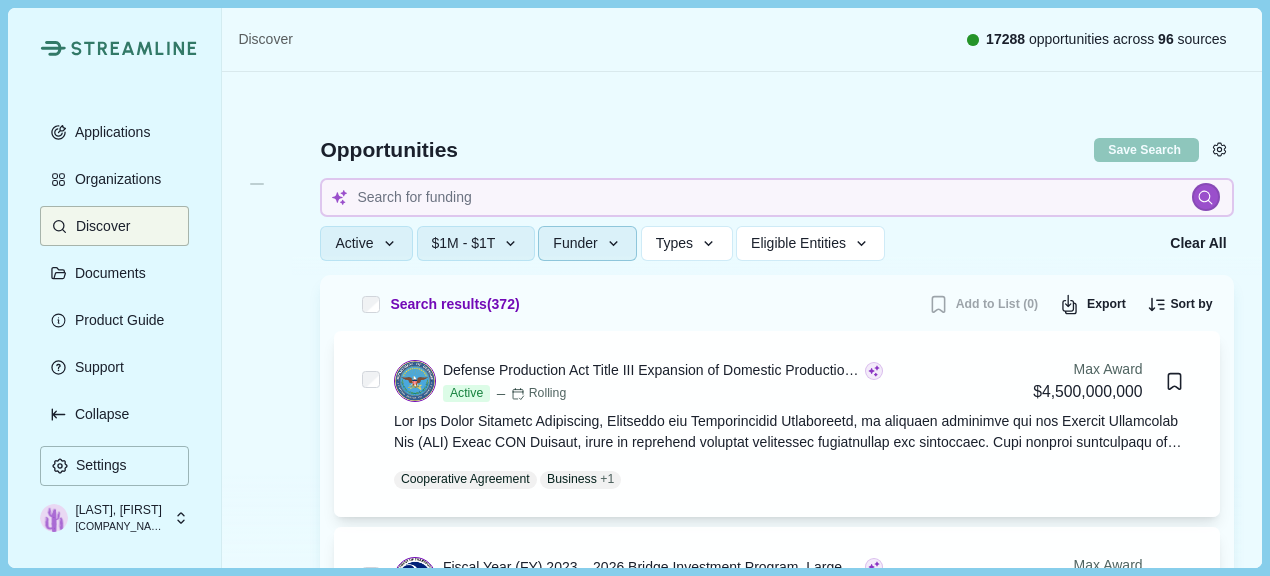 click 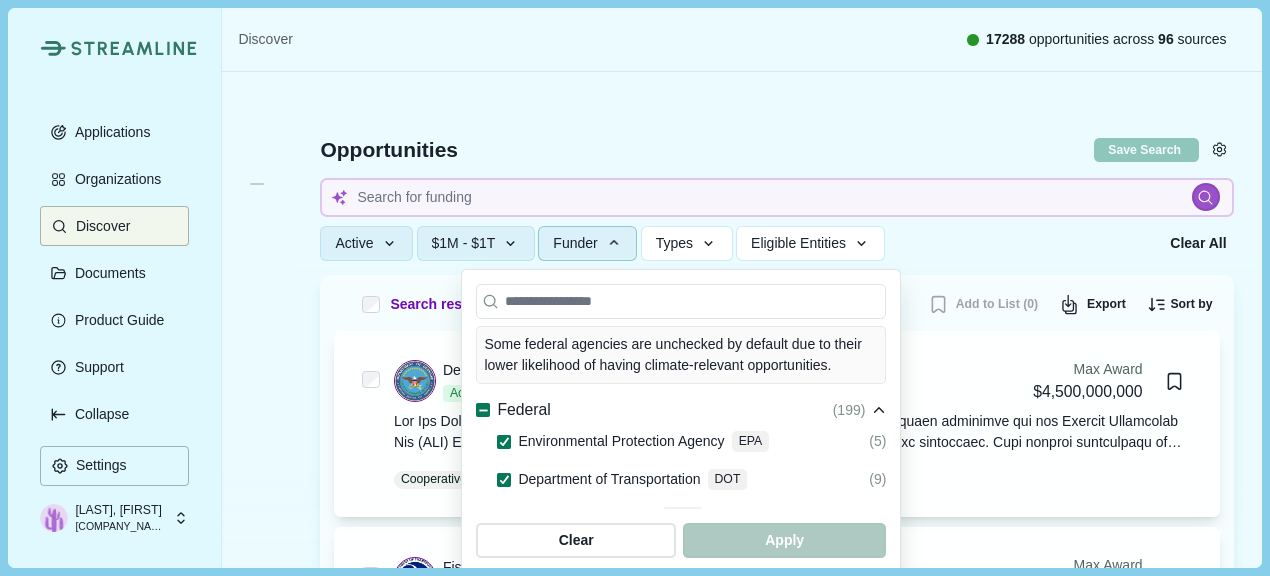click 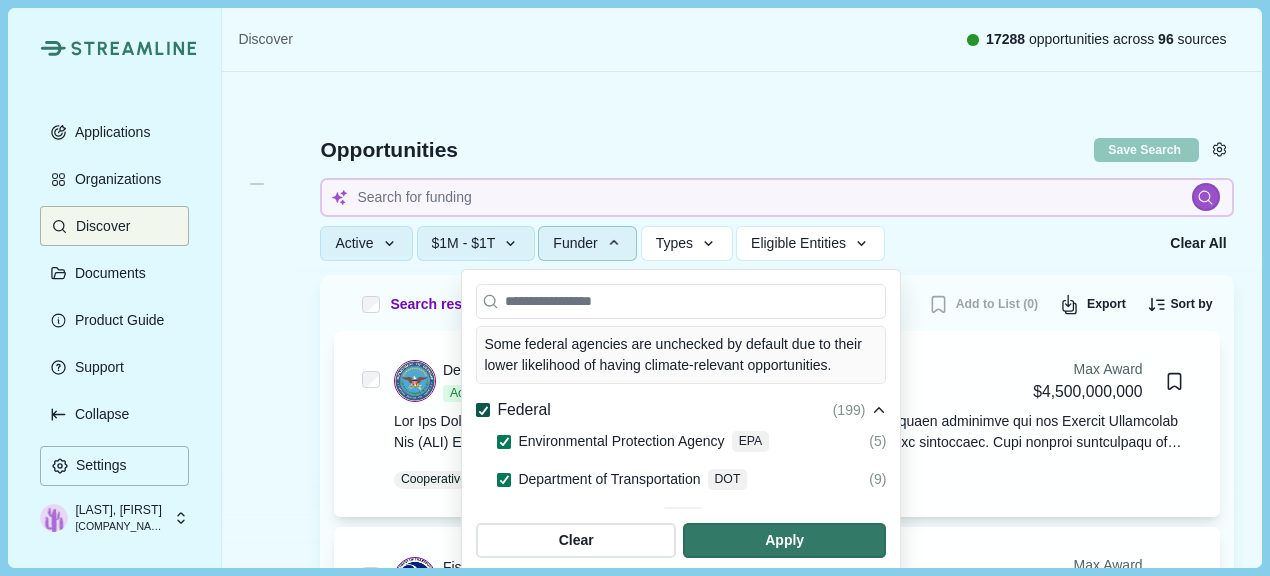 click 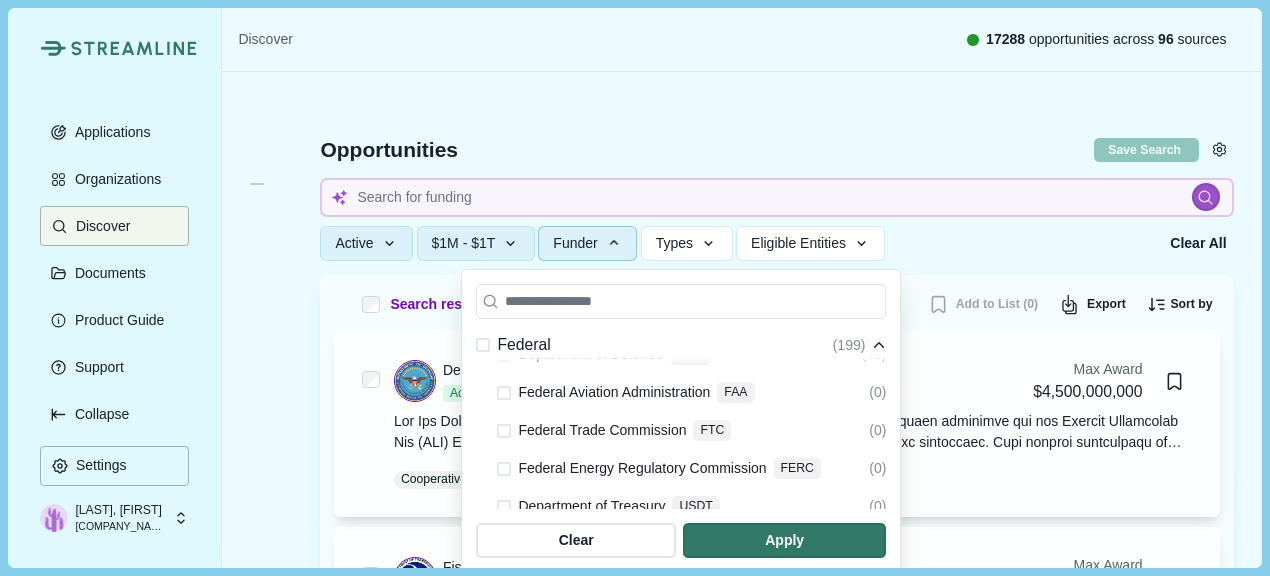 scroll, scrollTop: 400, scrollLeft: 0, axis: vertical 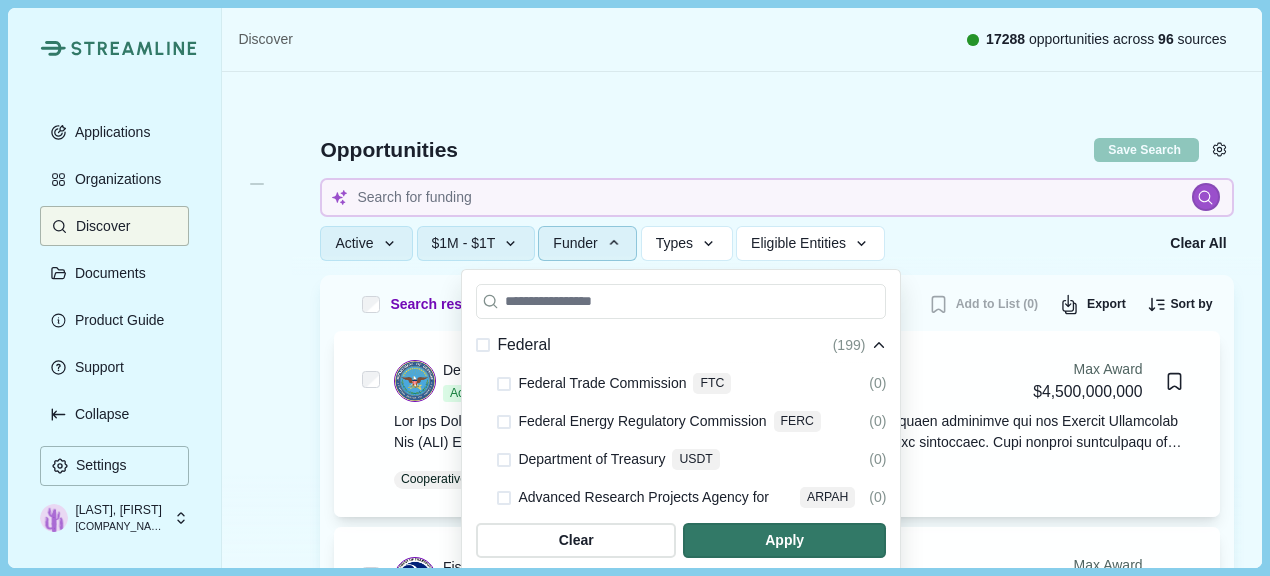 click at bounding box center (504, 498) 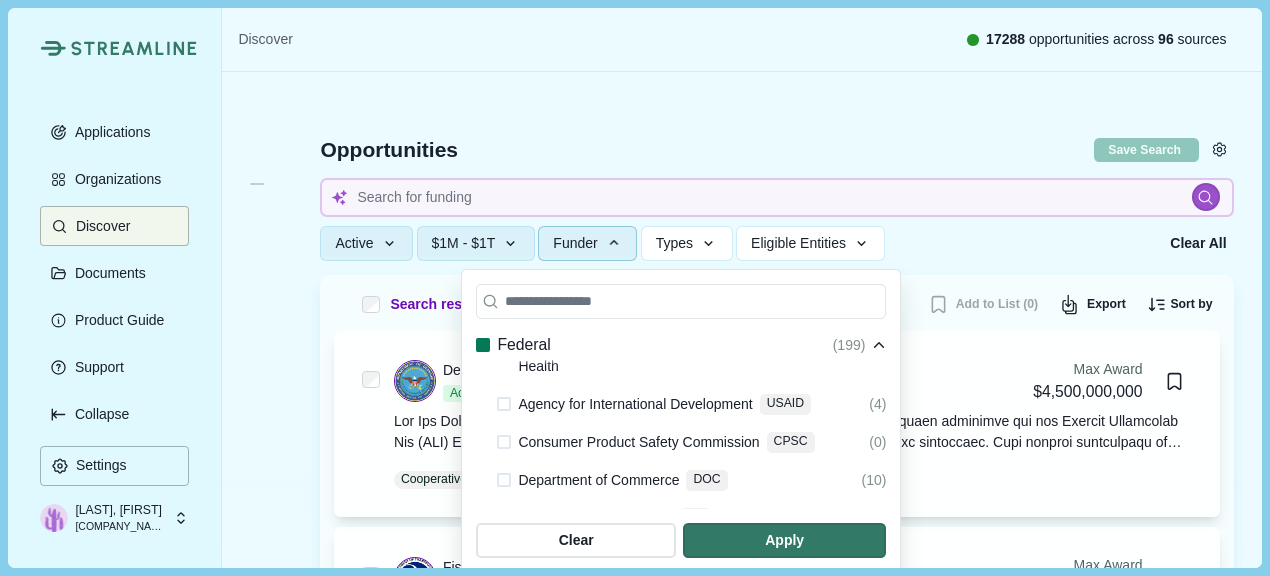 scroll, scrollTop: 600, scrollLeft: 0, axis: vertical 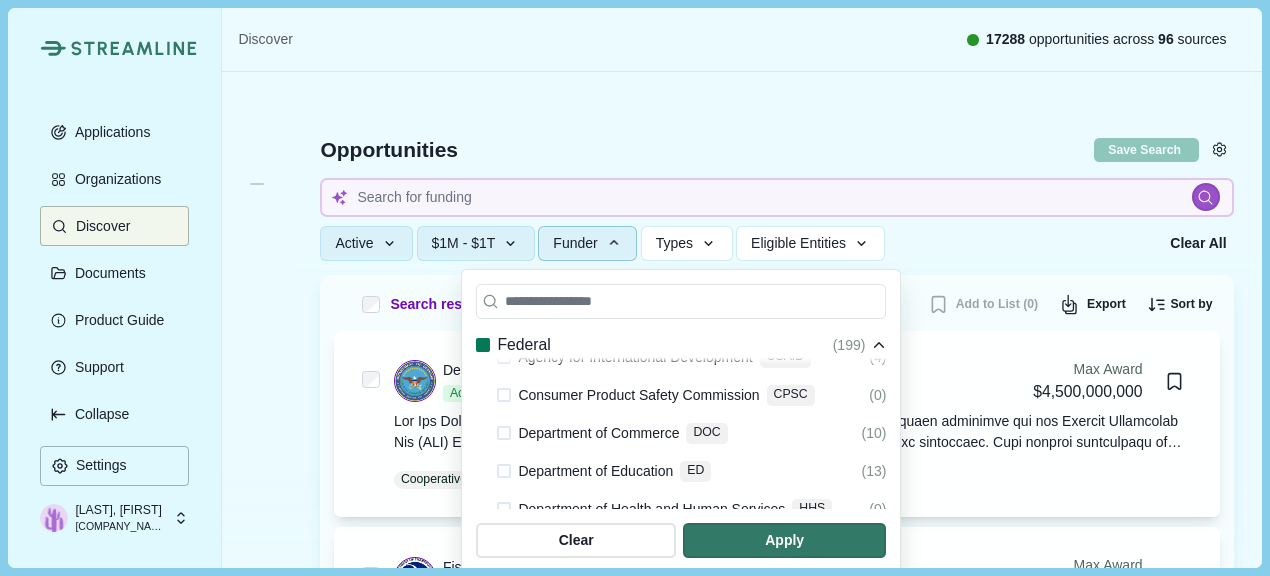 click at bounding box center [504, 509] 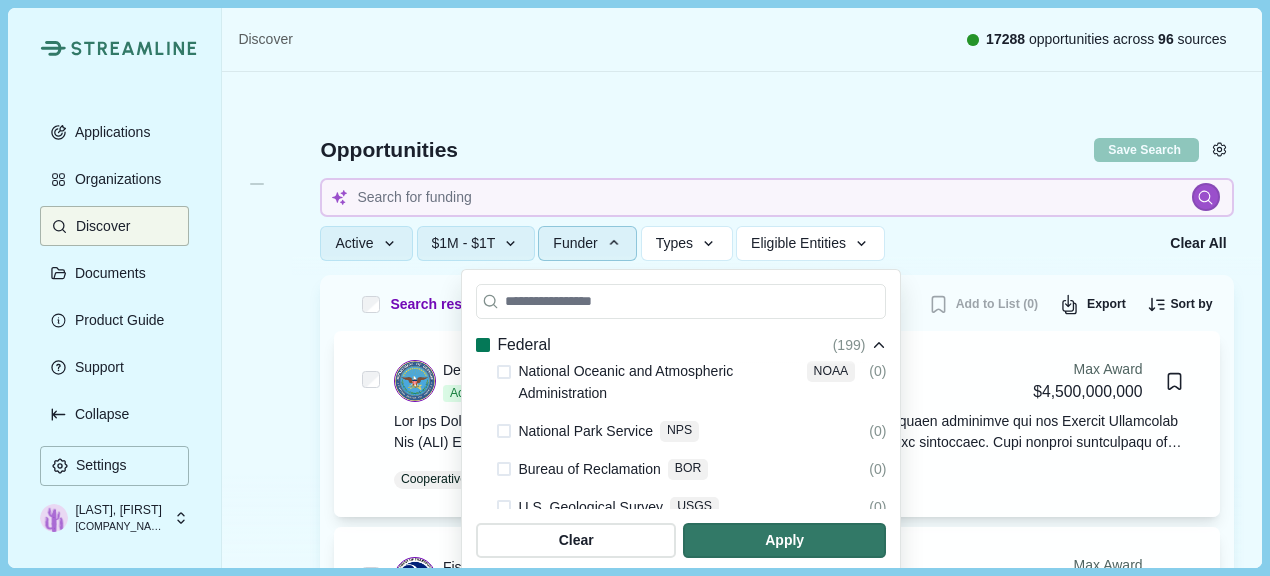scroll, scrollTop: 1700, scrollLeft: 0, axis: vertical 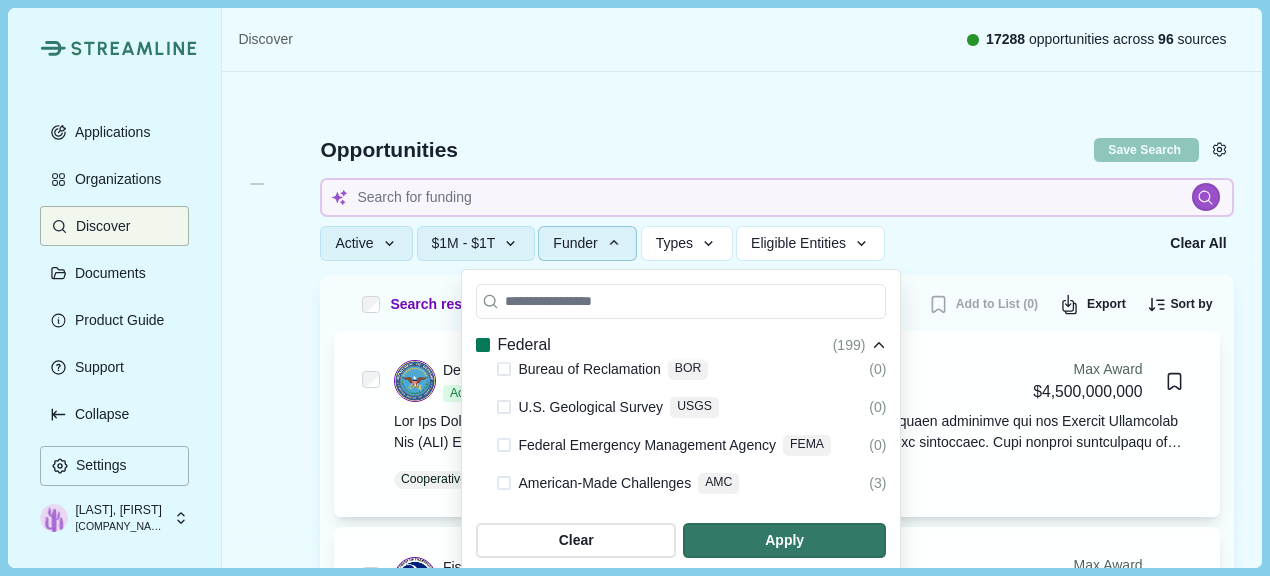 click at bounding box center (504, 521) 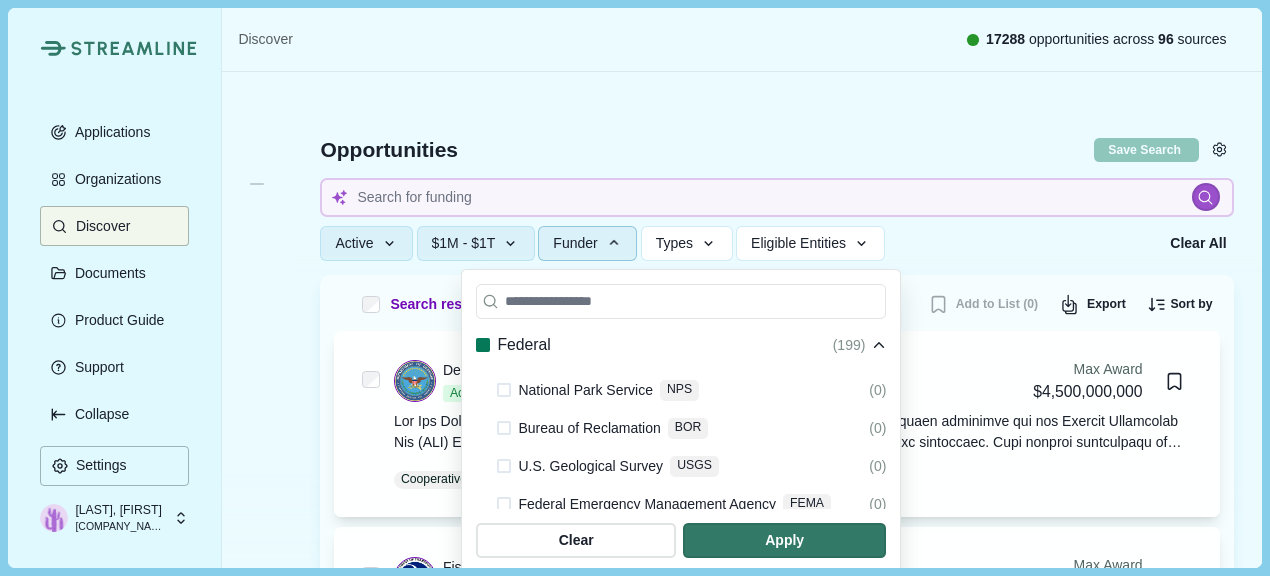 scroll, scrollTop: 1741, scrollLeft: 0, axis: vertical 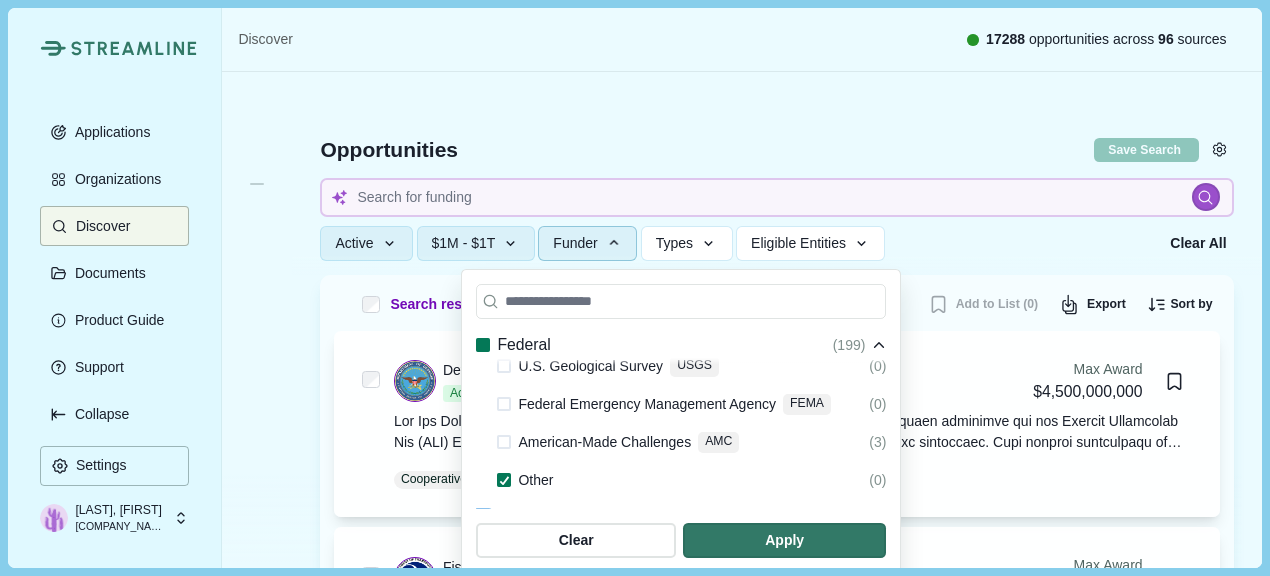 click on "State" at bounding box center [515, 518] 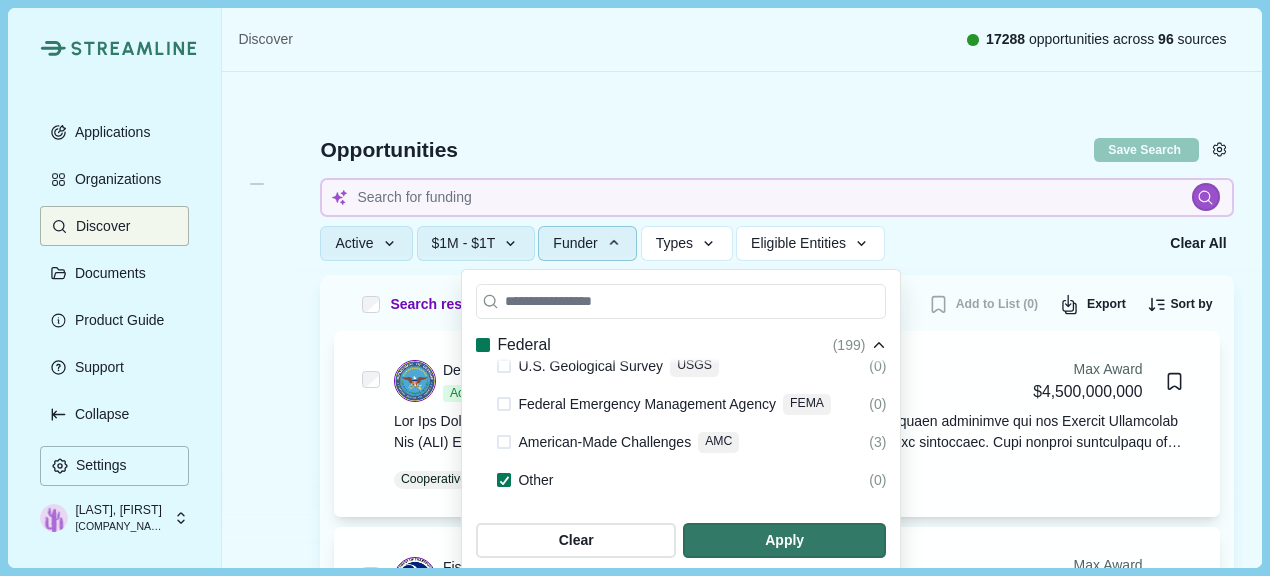 scroll, scrollTop: 1641, scrollLeft: 0, axis: vertical 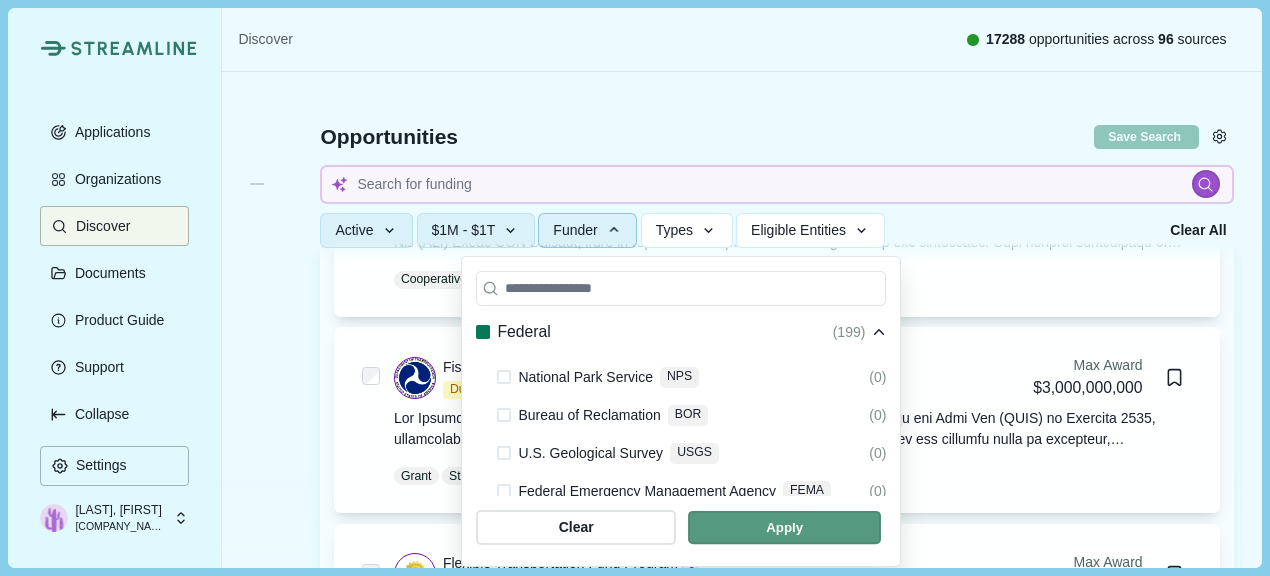 click at bounding box center (784, 527) 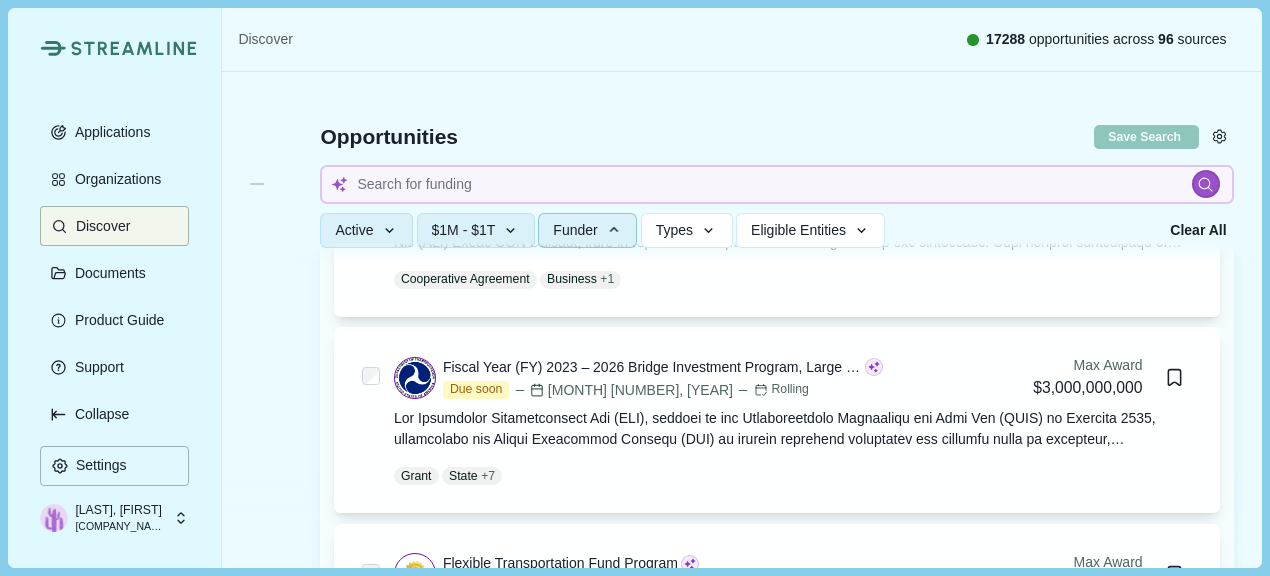 type 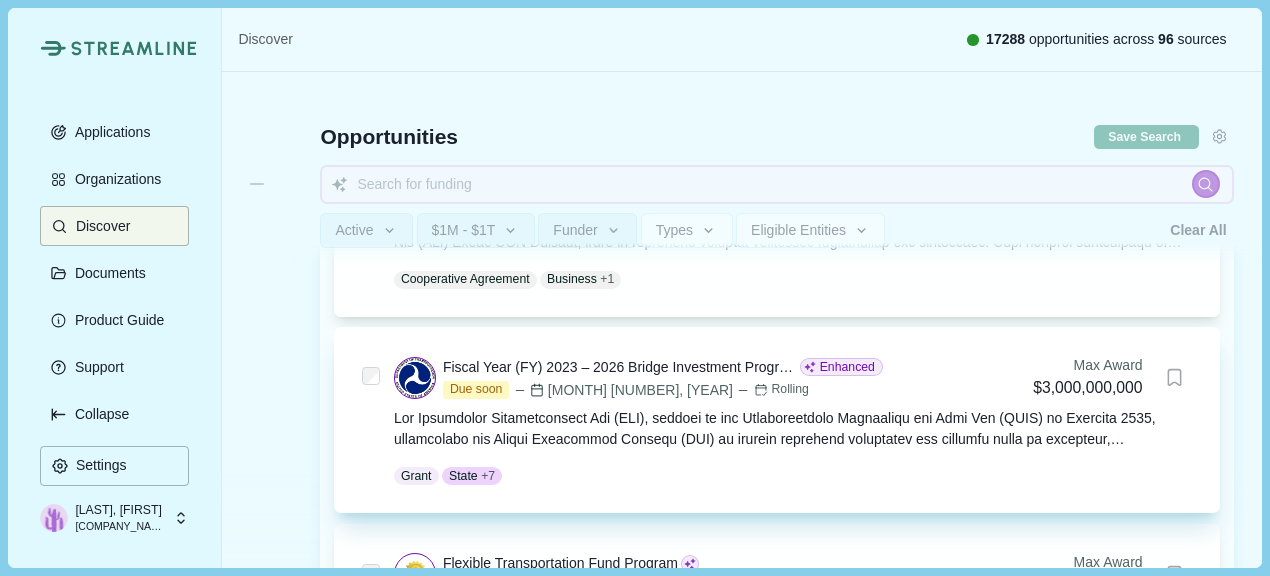 type 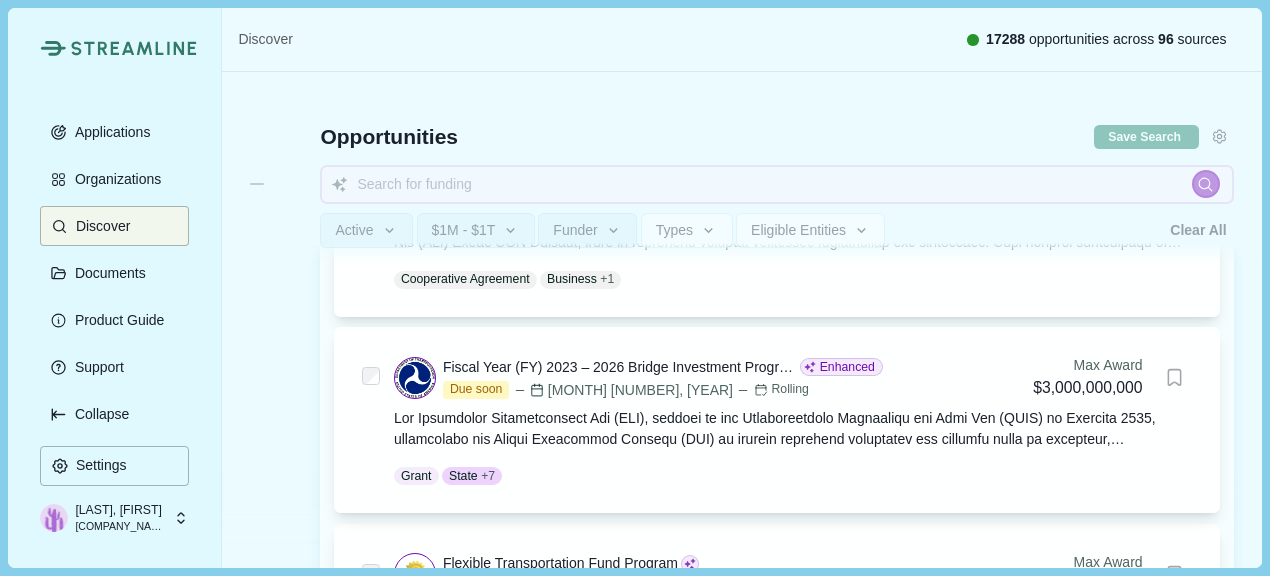 type 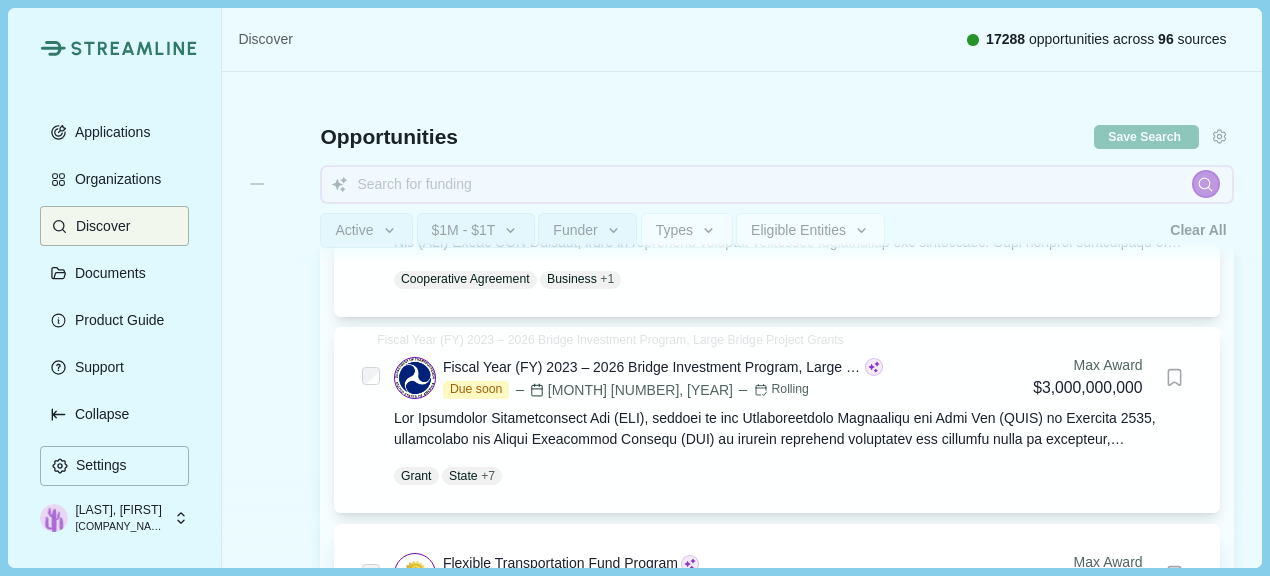 type 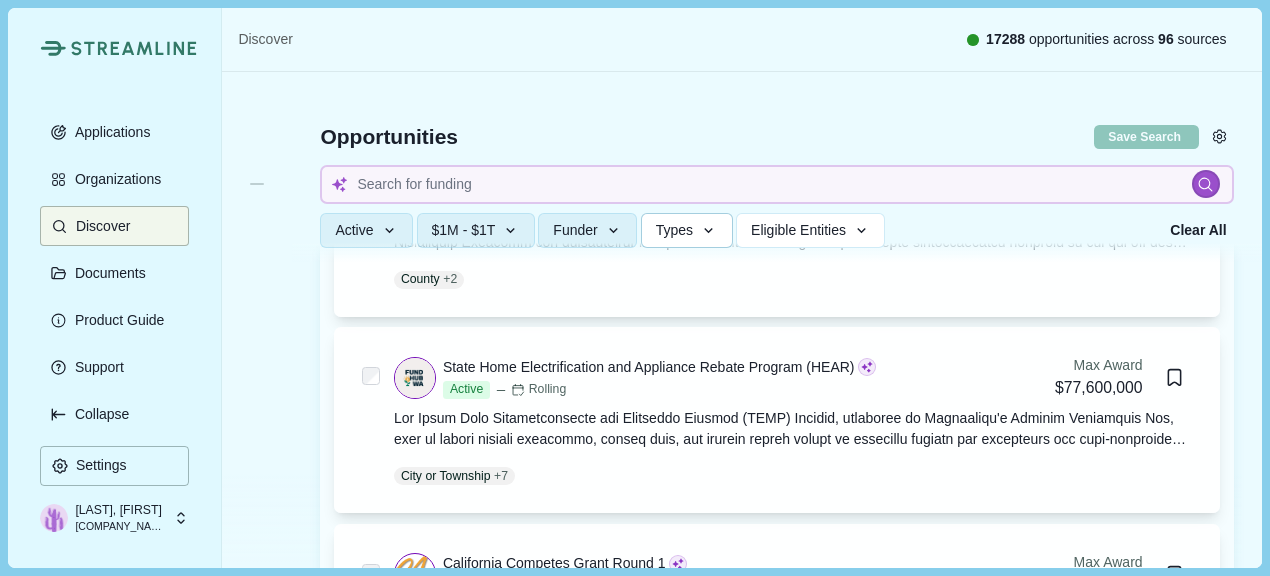 click 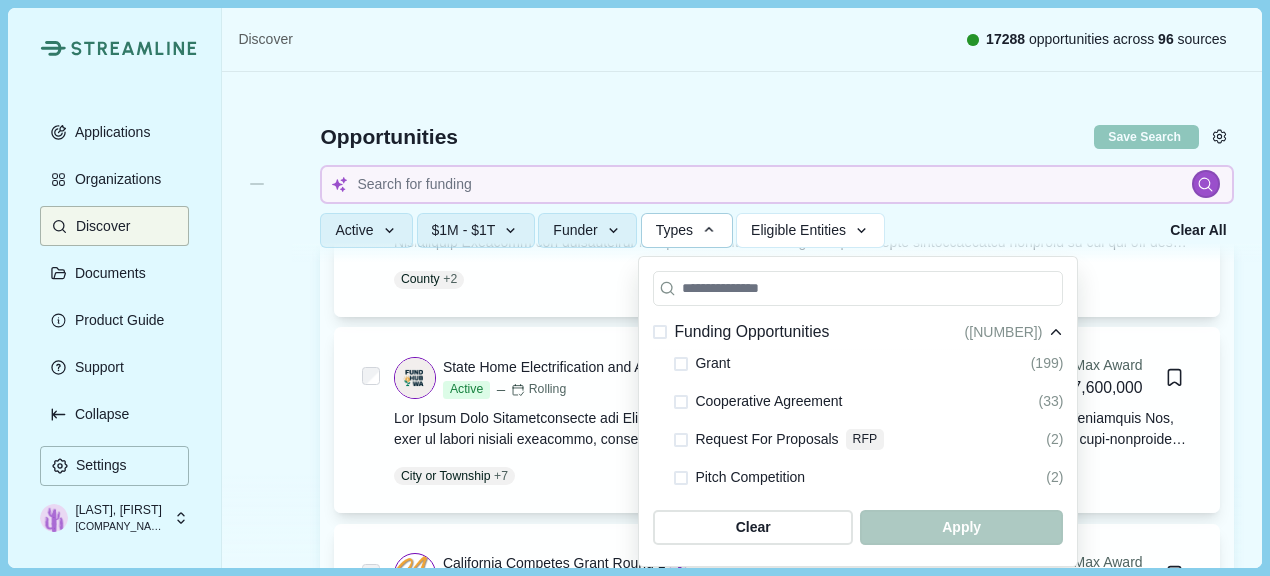 type 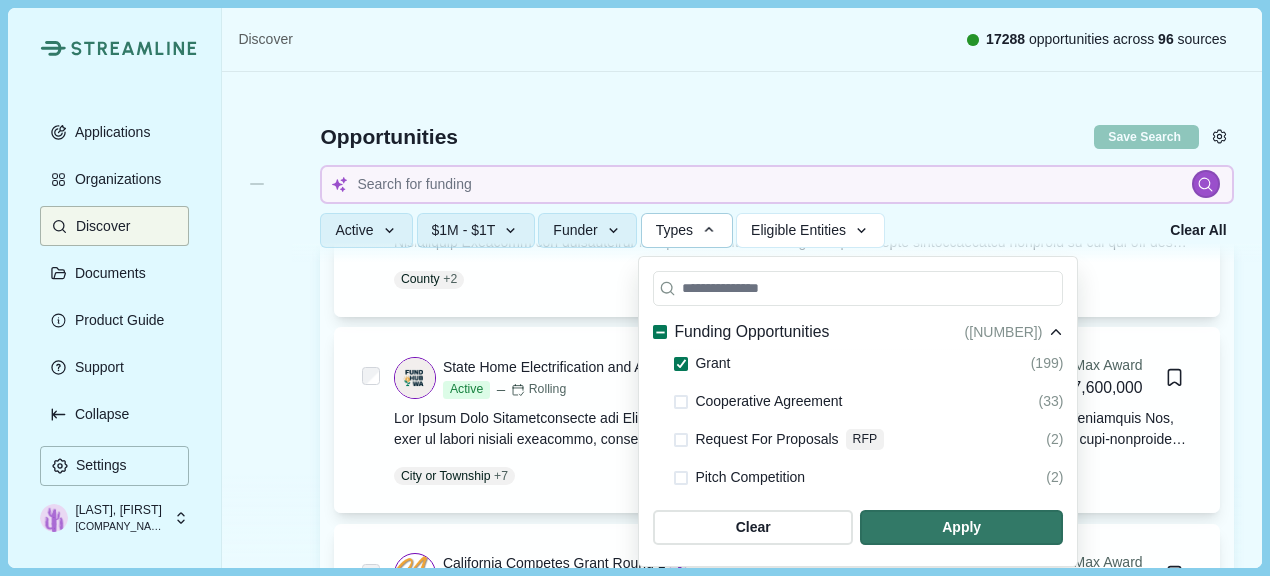 click at bounding box center [681, 402] 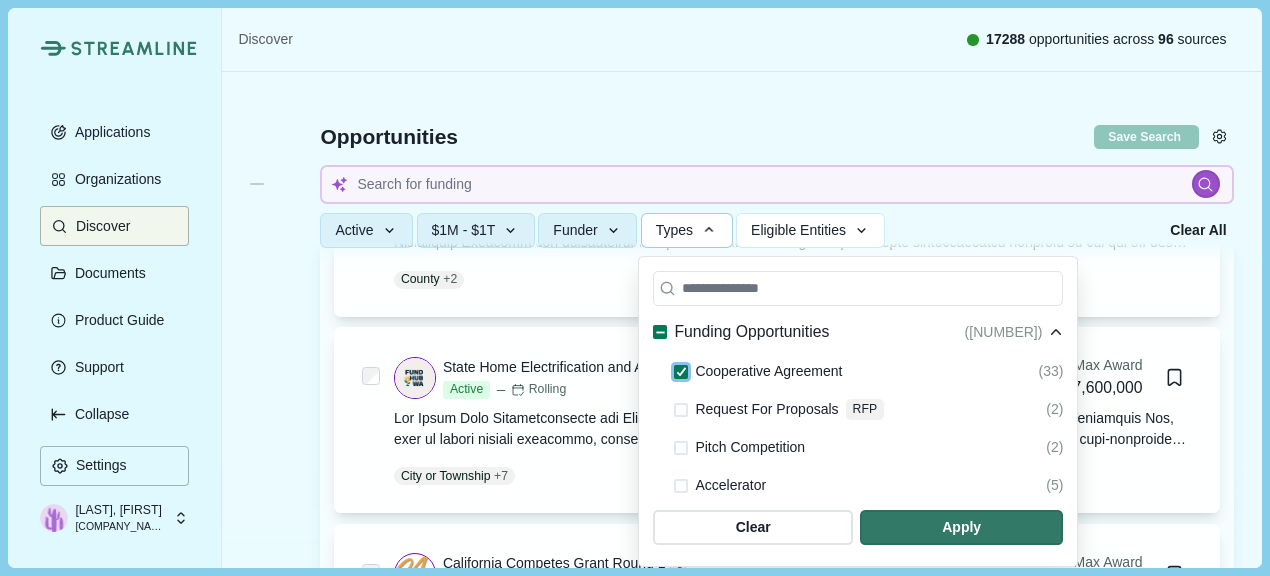 scroll, scrollTop: 0, scrollLeft: 0, axis: both 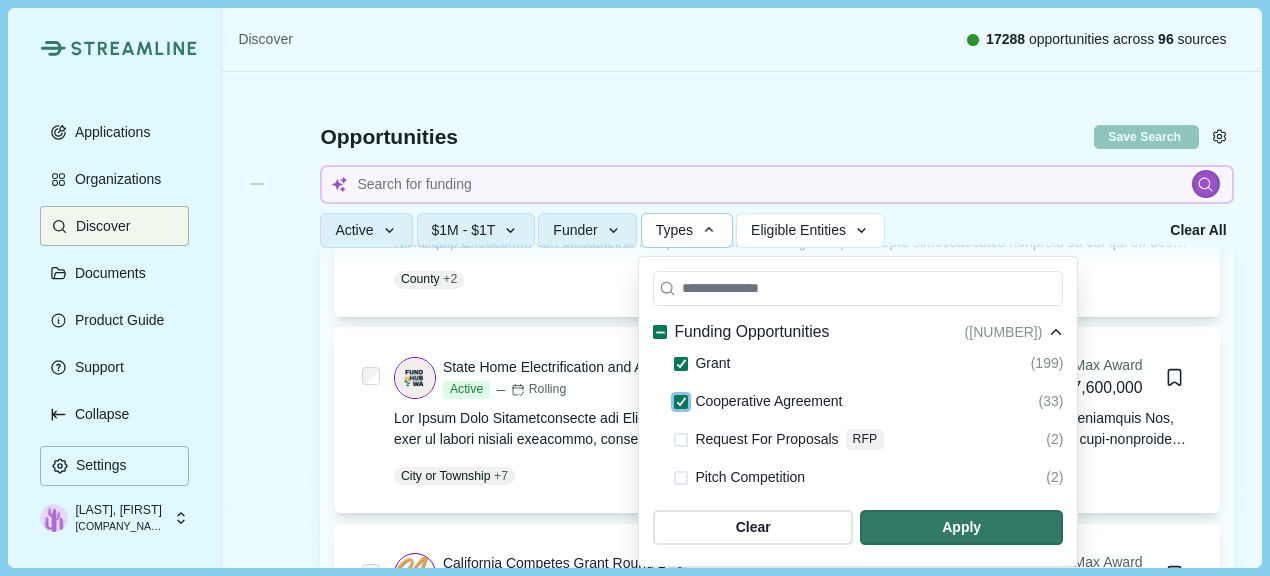 click at bounding box center [681, 440] 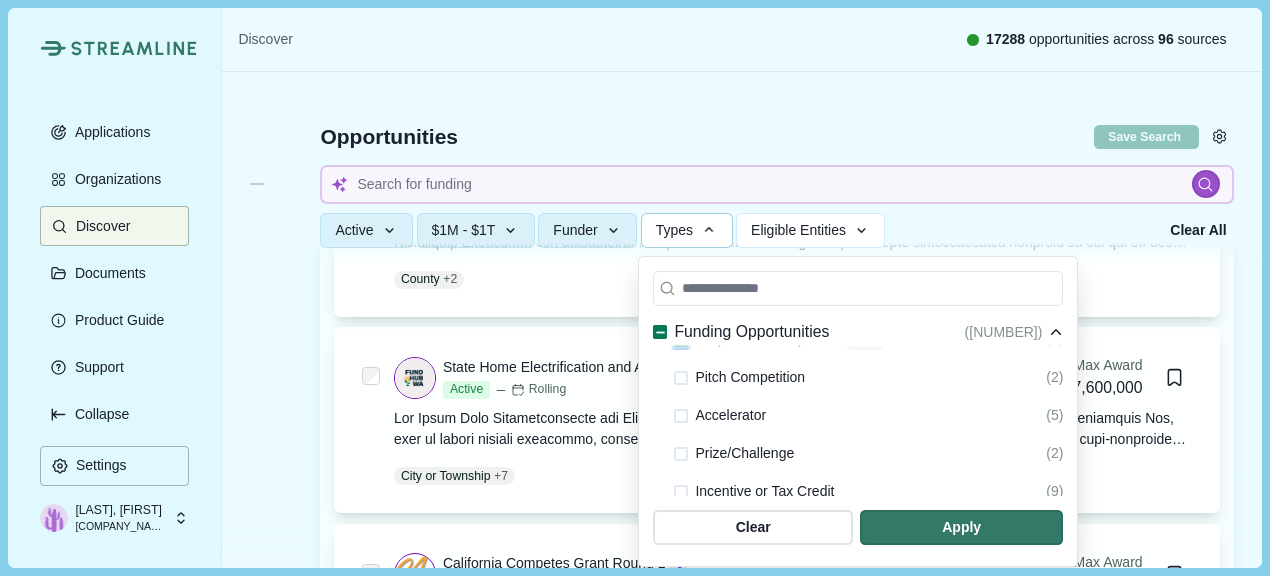 scroll, scrollTop: 200, scrollLeft: 0, axis: vertical 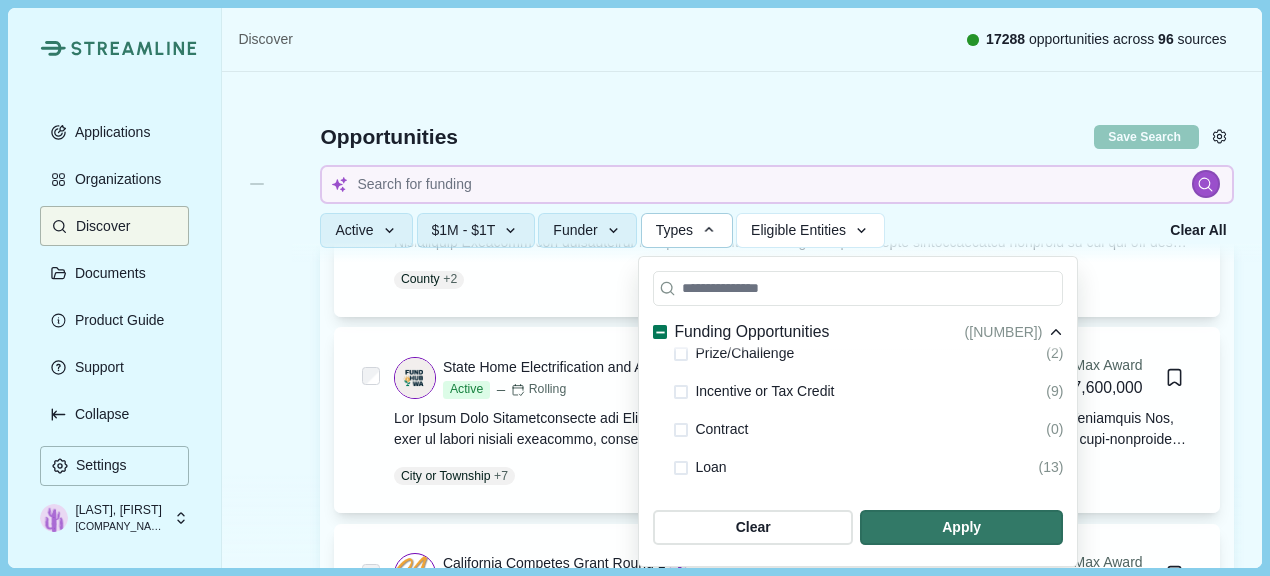 click at bounding box center (681, 430) 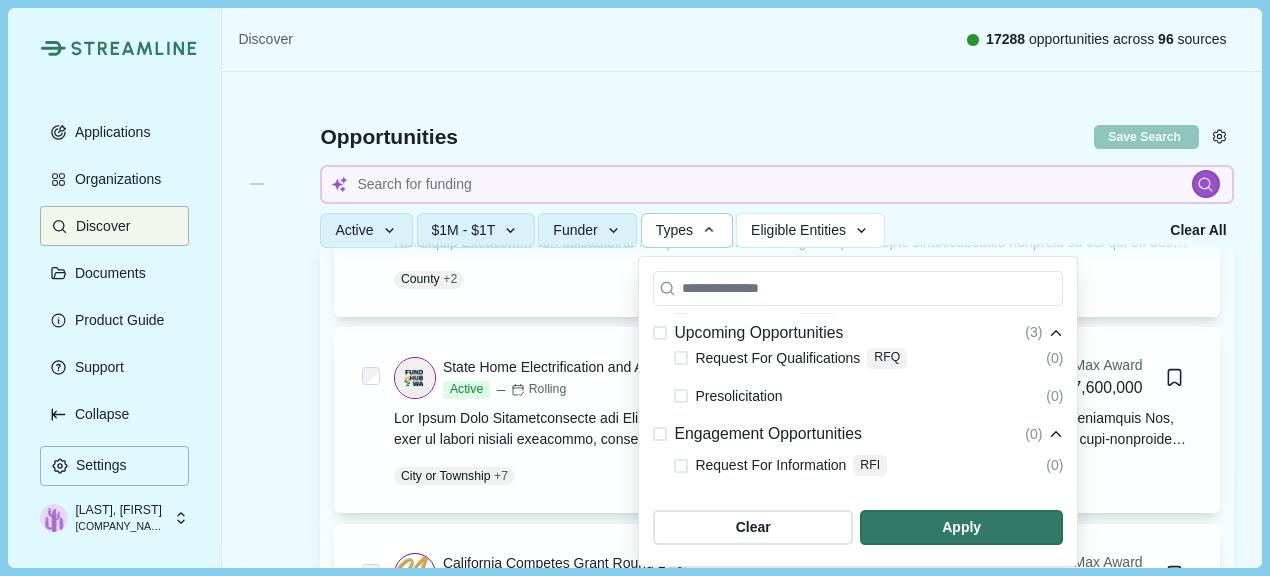 scroll, scrollTop: 500, scrollLeft: 0, axis: vertical 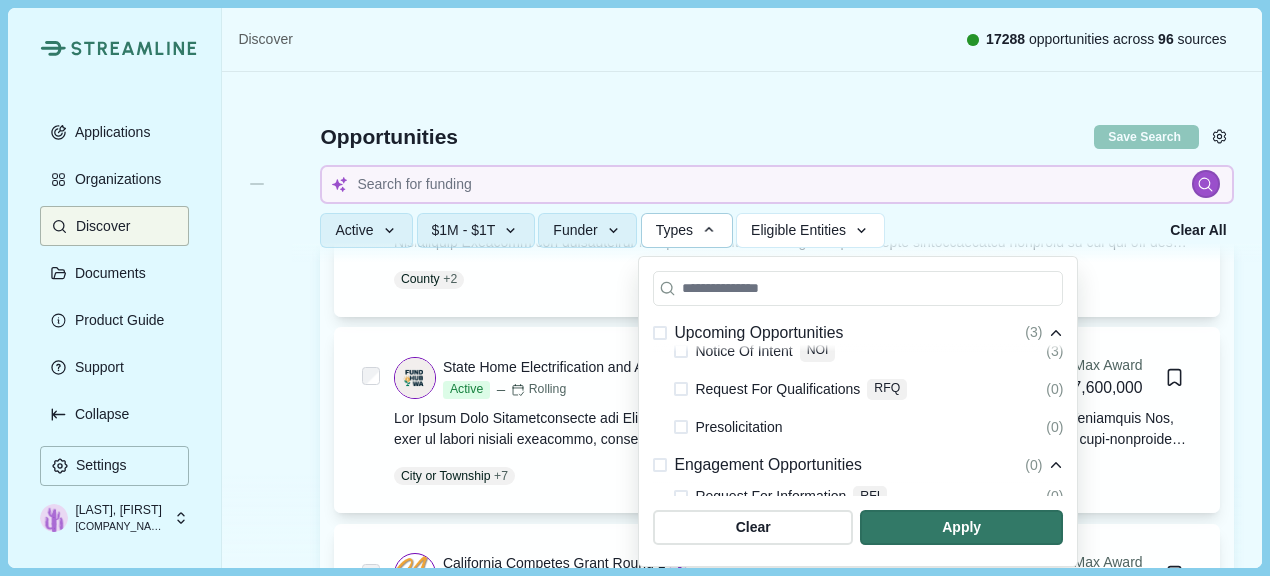 click at bounding box center [681, 389] 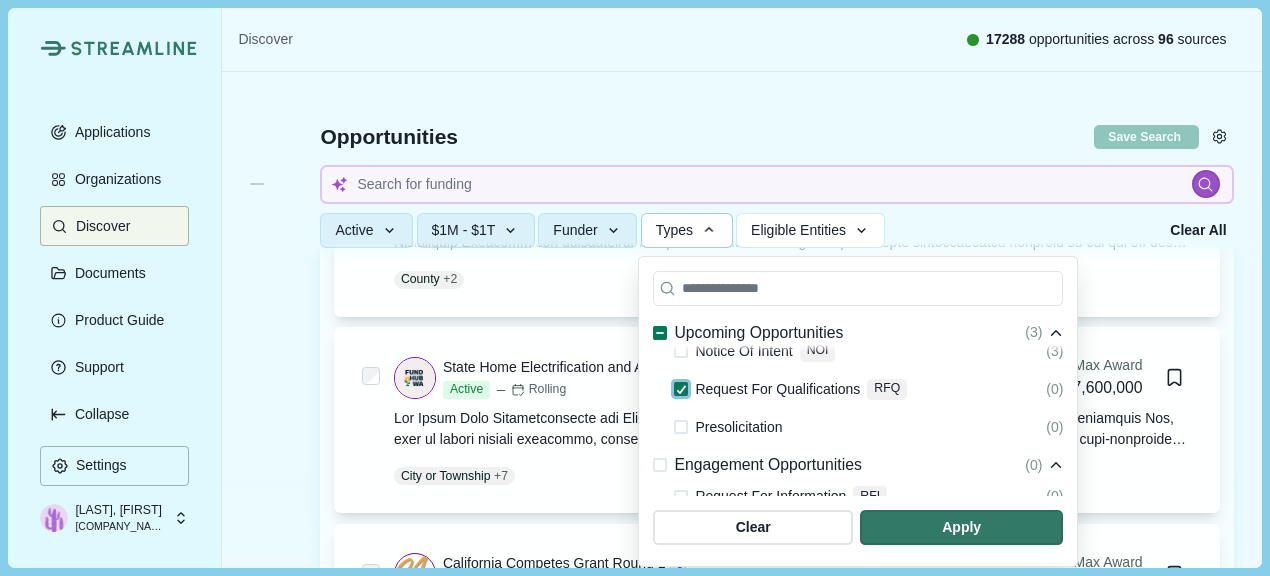 scroll, scrollTop: 600, scrollLeft: 0, axis: vertical 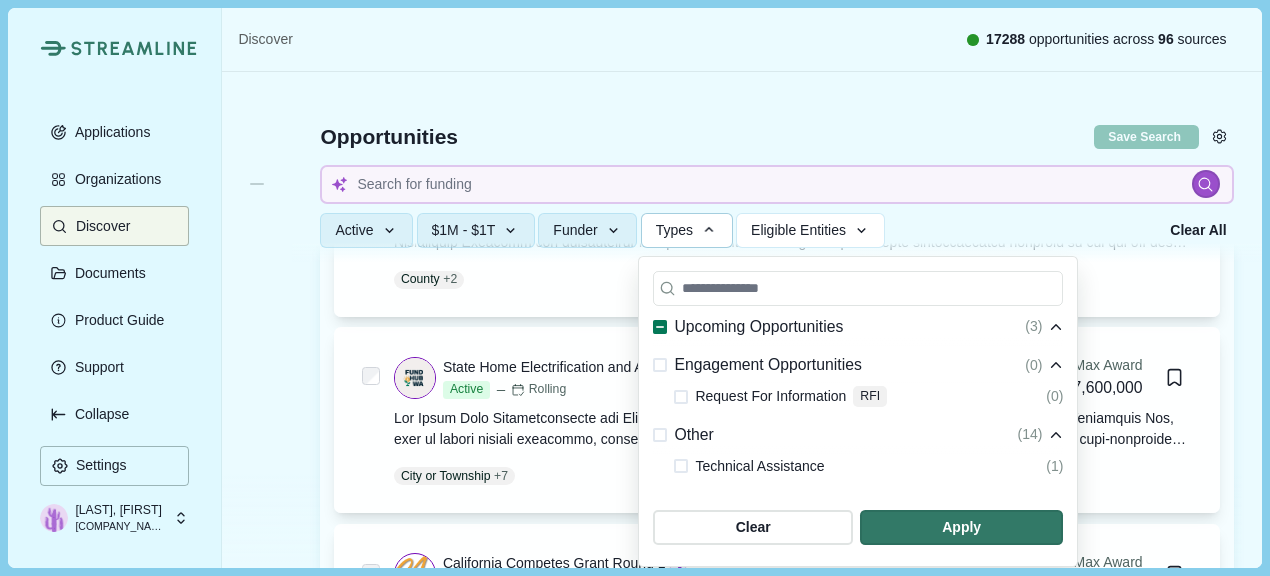 click at bounding box center [681, 397] 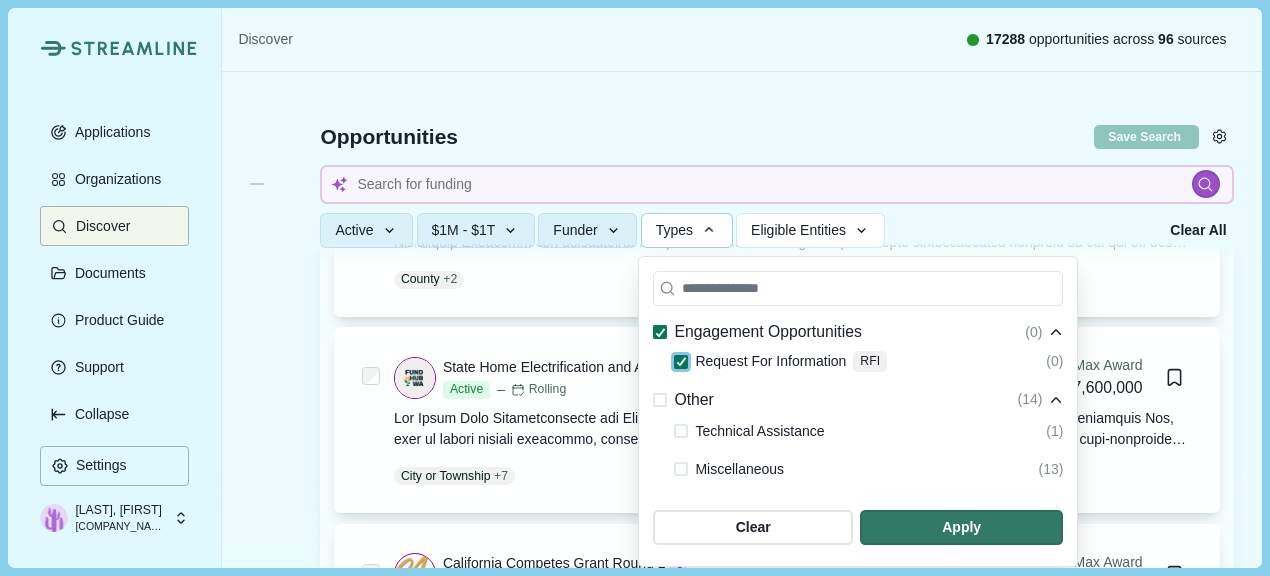 scroll, scrollTop: 665, scrollLeft: 0, axis: vertical 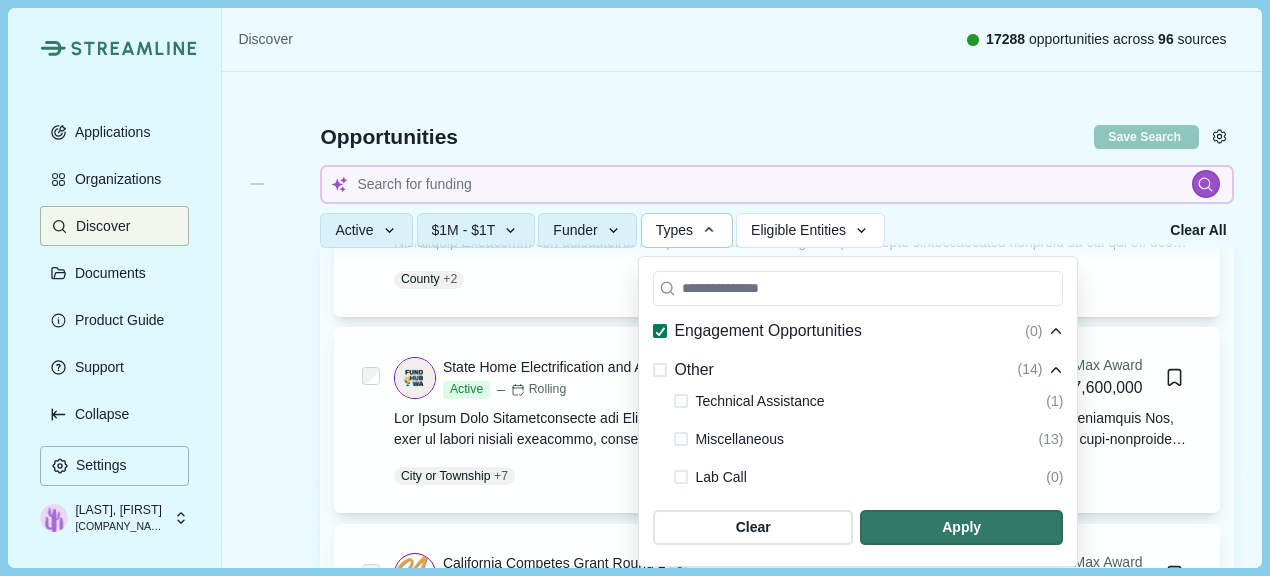 click at bounding box center (681, 401) 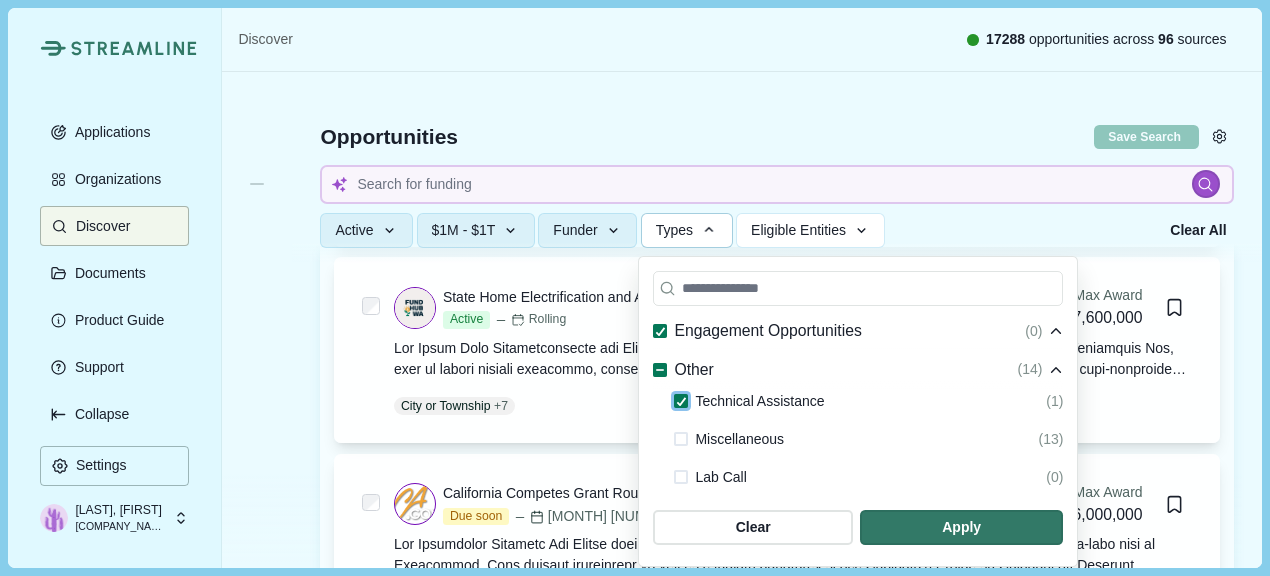 scroll, scrollTop: 382, scrollLeft: 0, axis: vertical 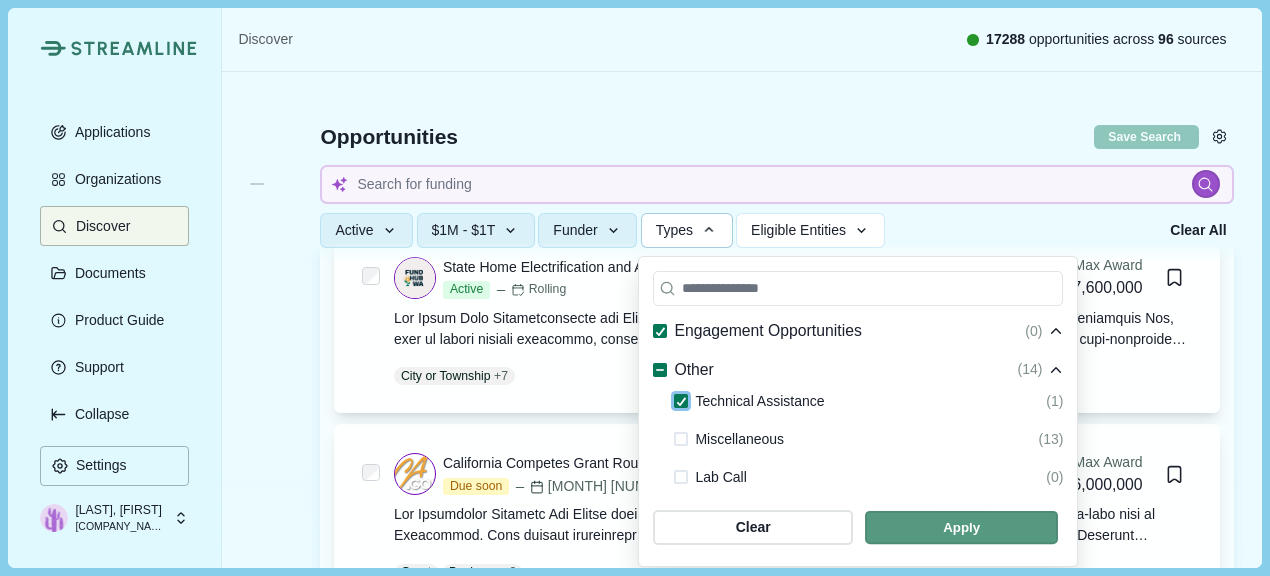 click at bounding box center [961, 527] 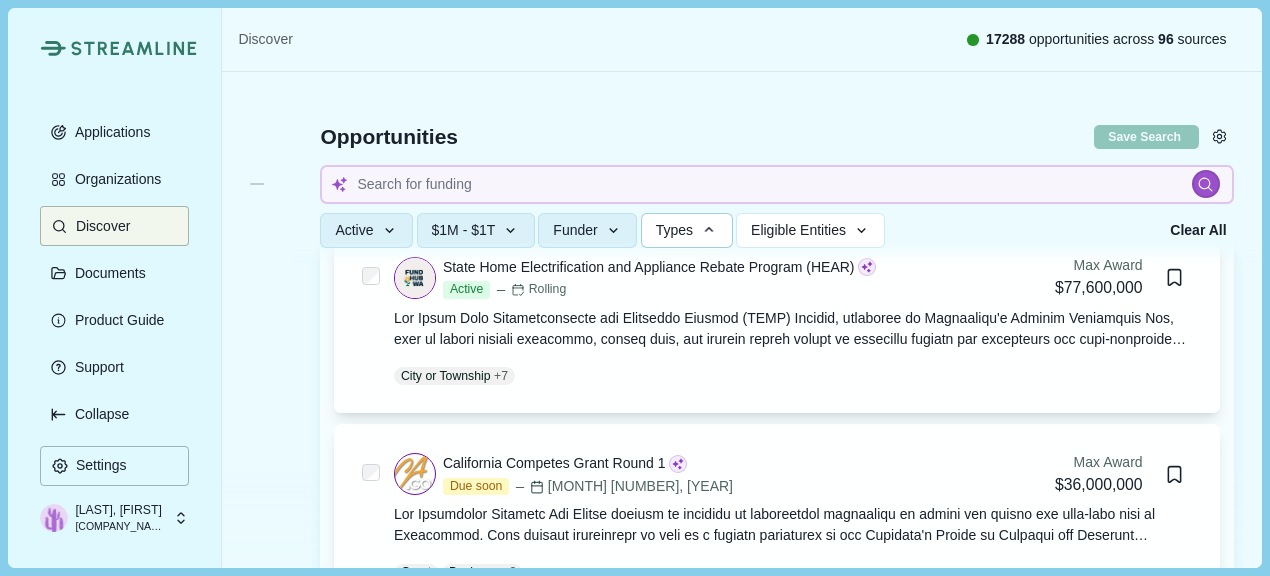 type 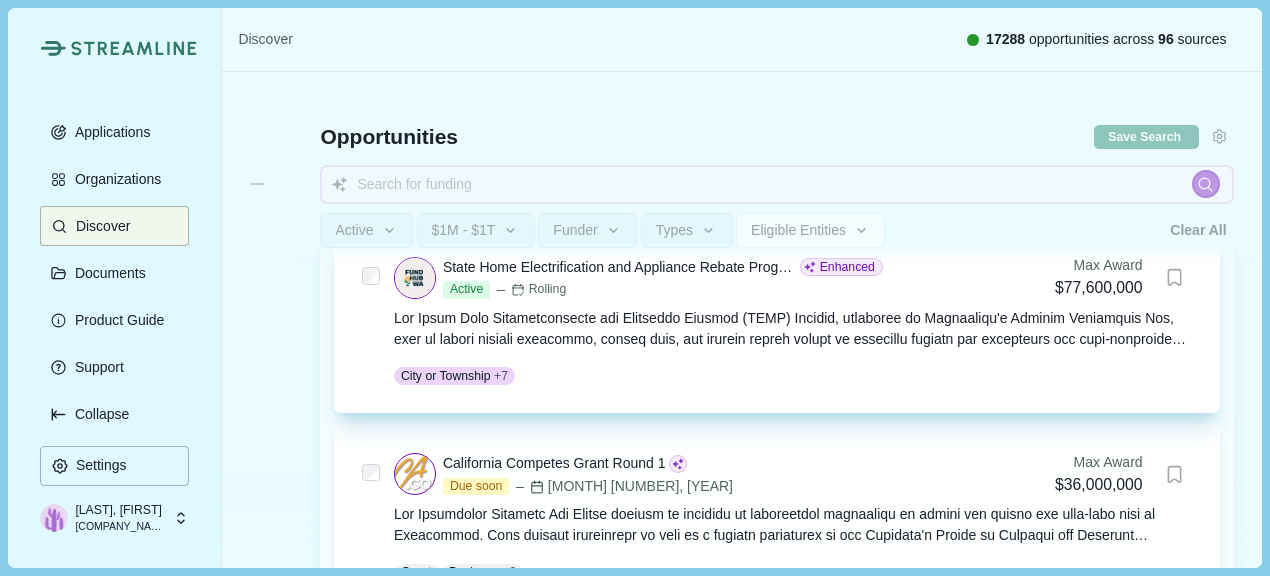 type 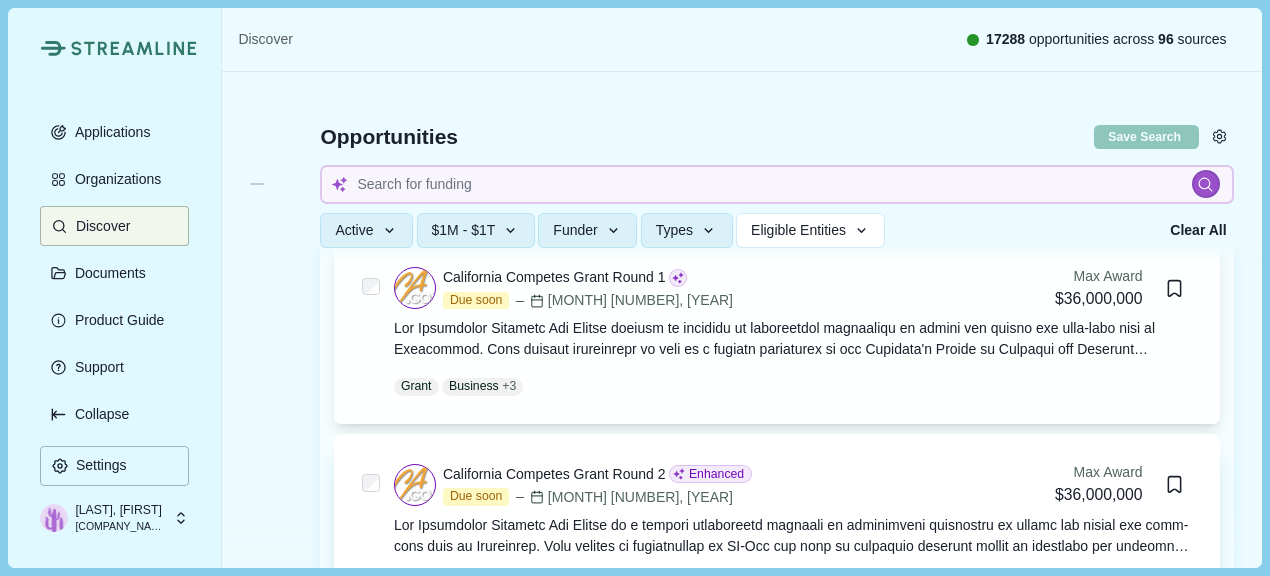 scroll, scrollTop: 0, scrollLeft: 0, axis: both 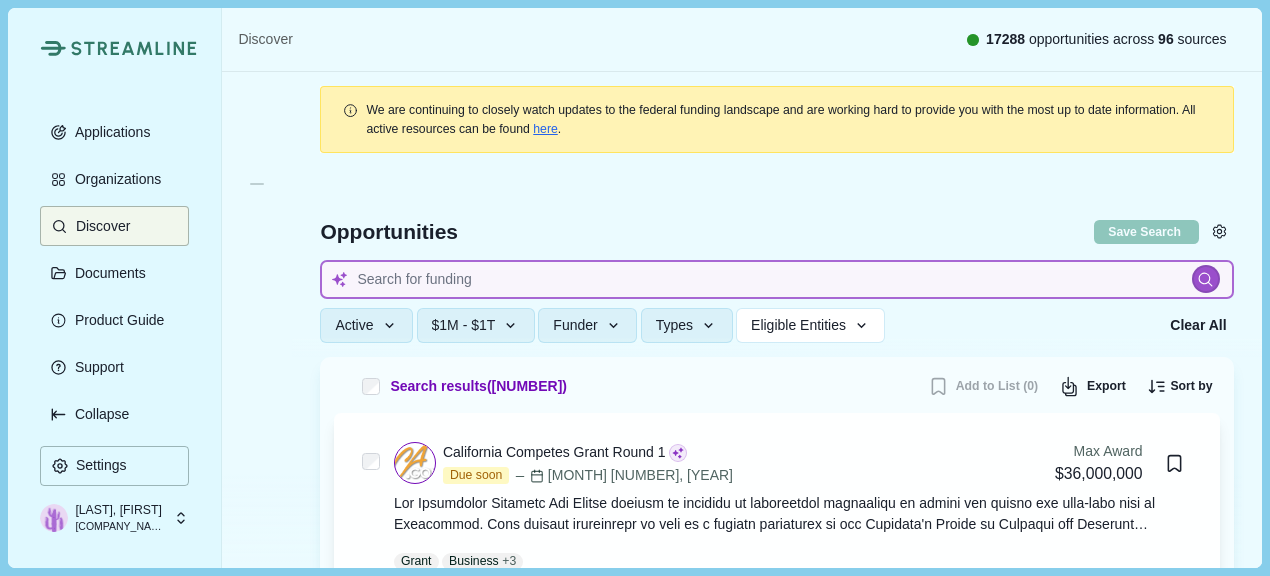 click at bounding box center [776, 279] 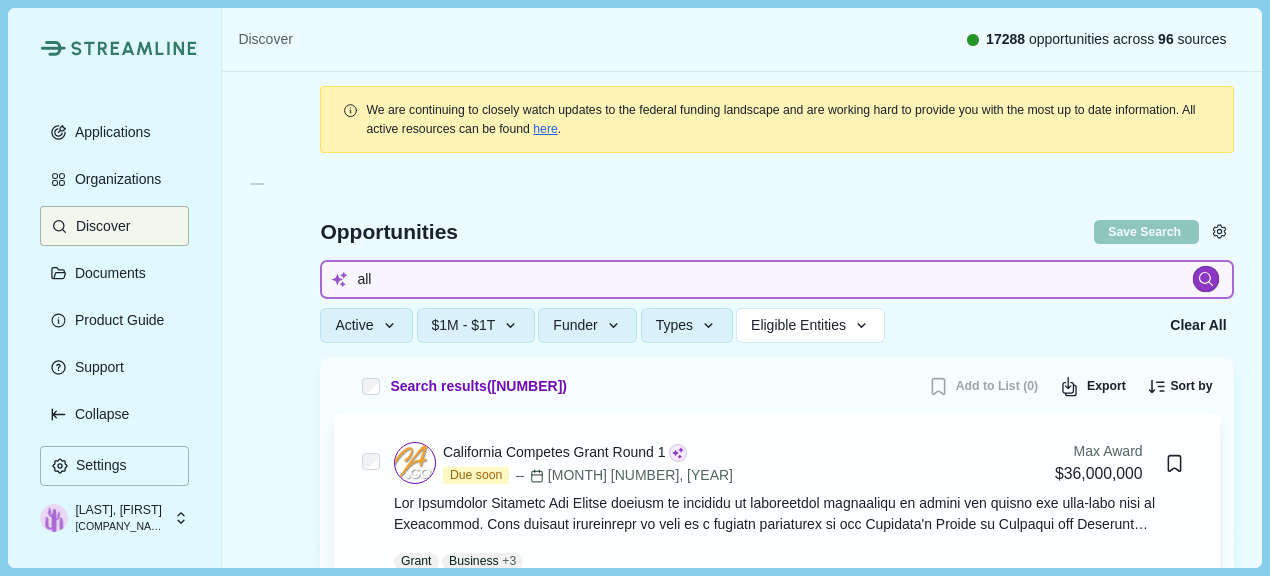 type on "all" 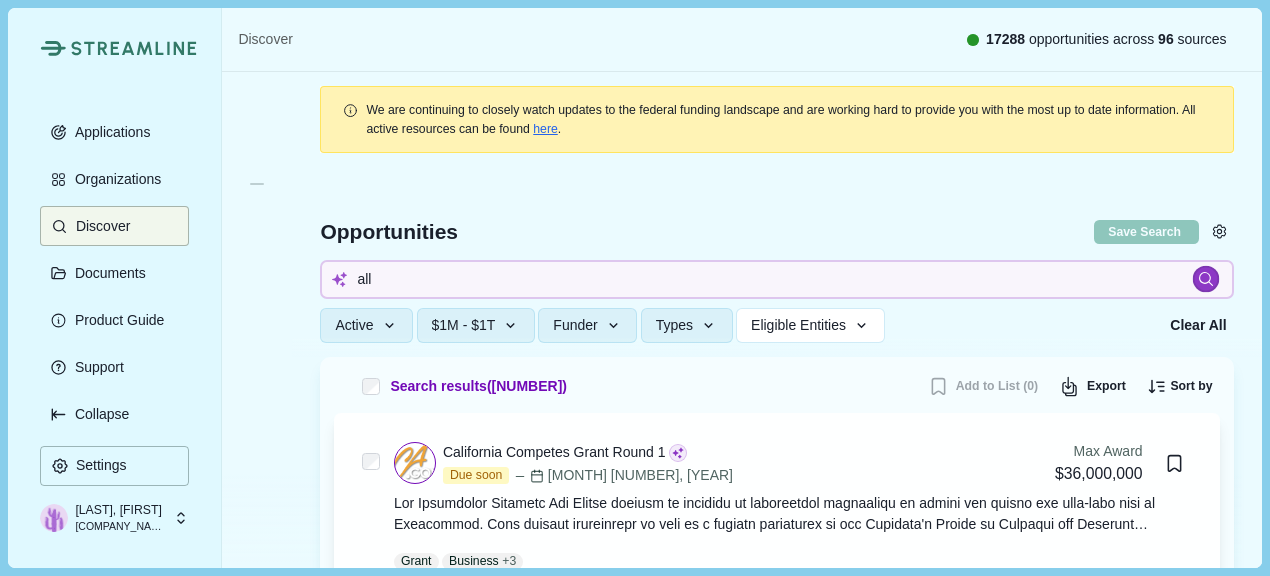 click 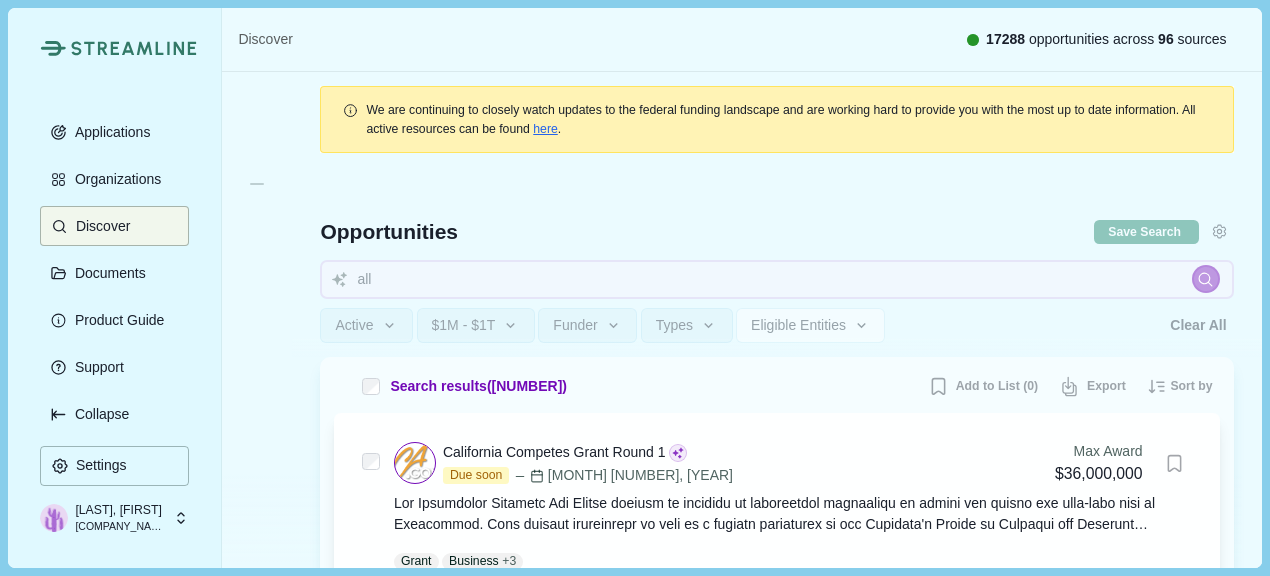 type 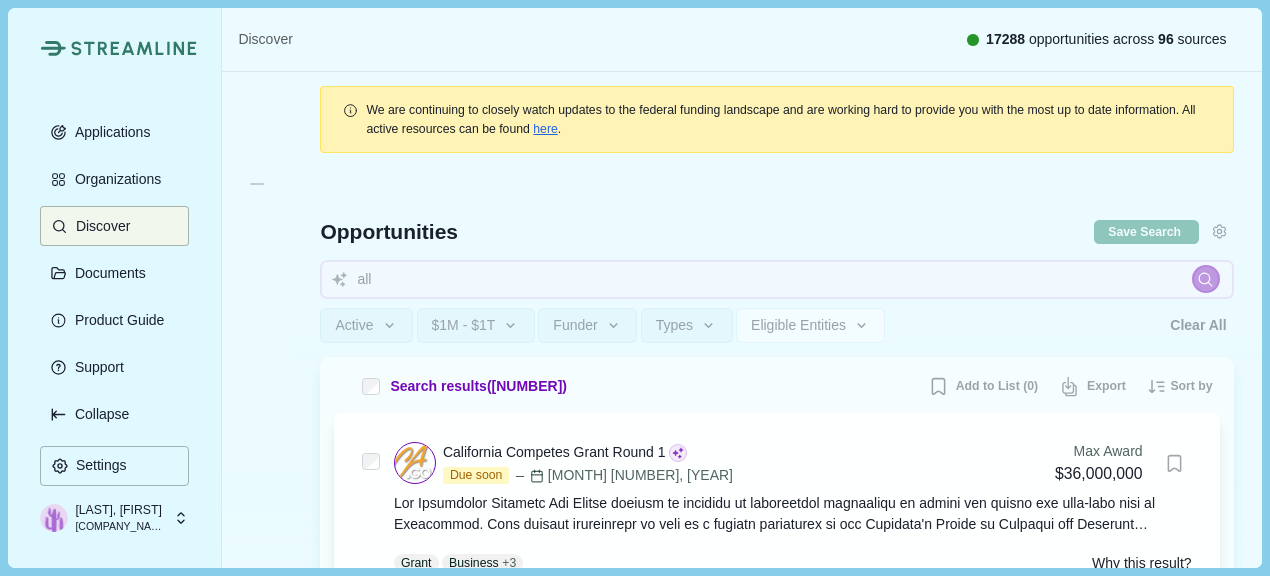 type 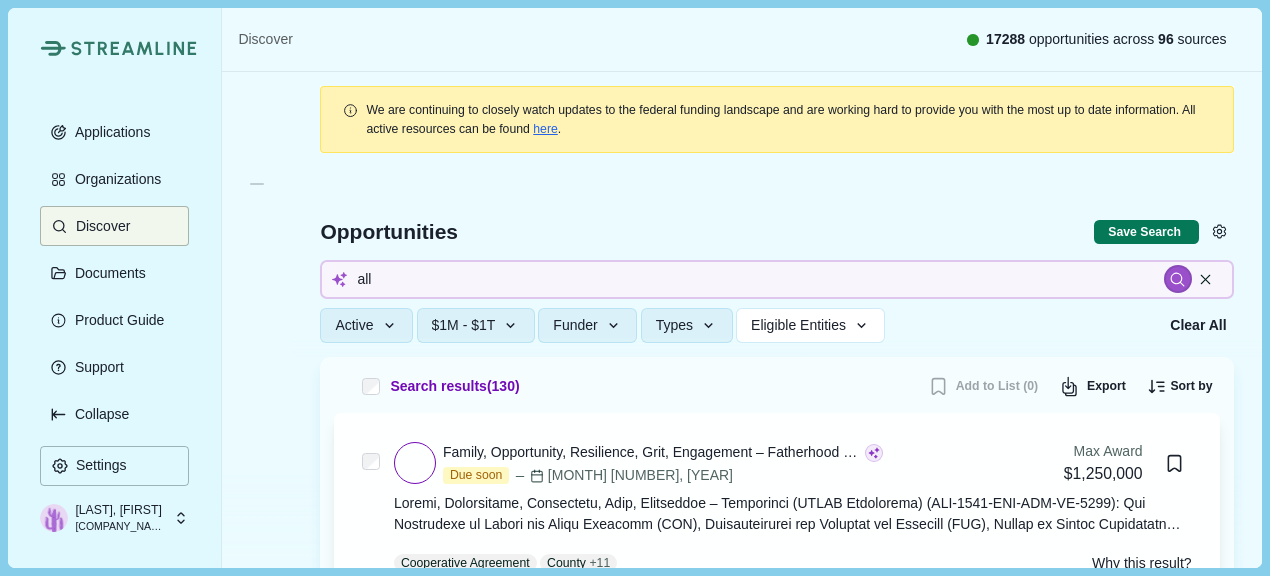 type 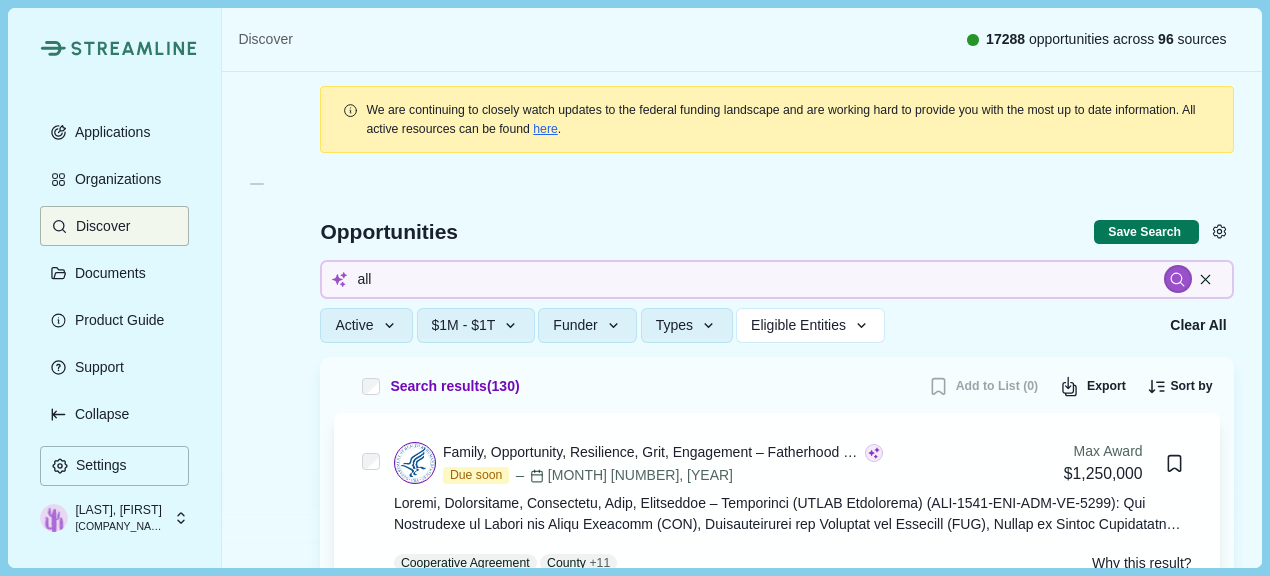 type 